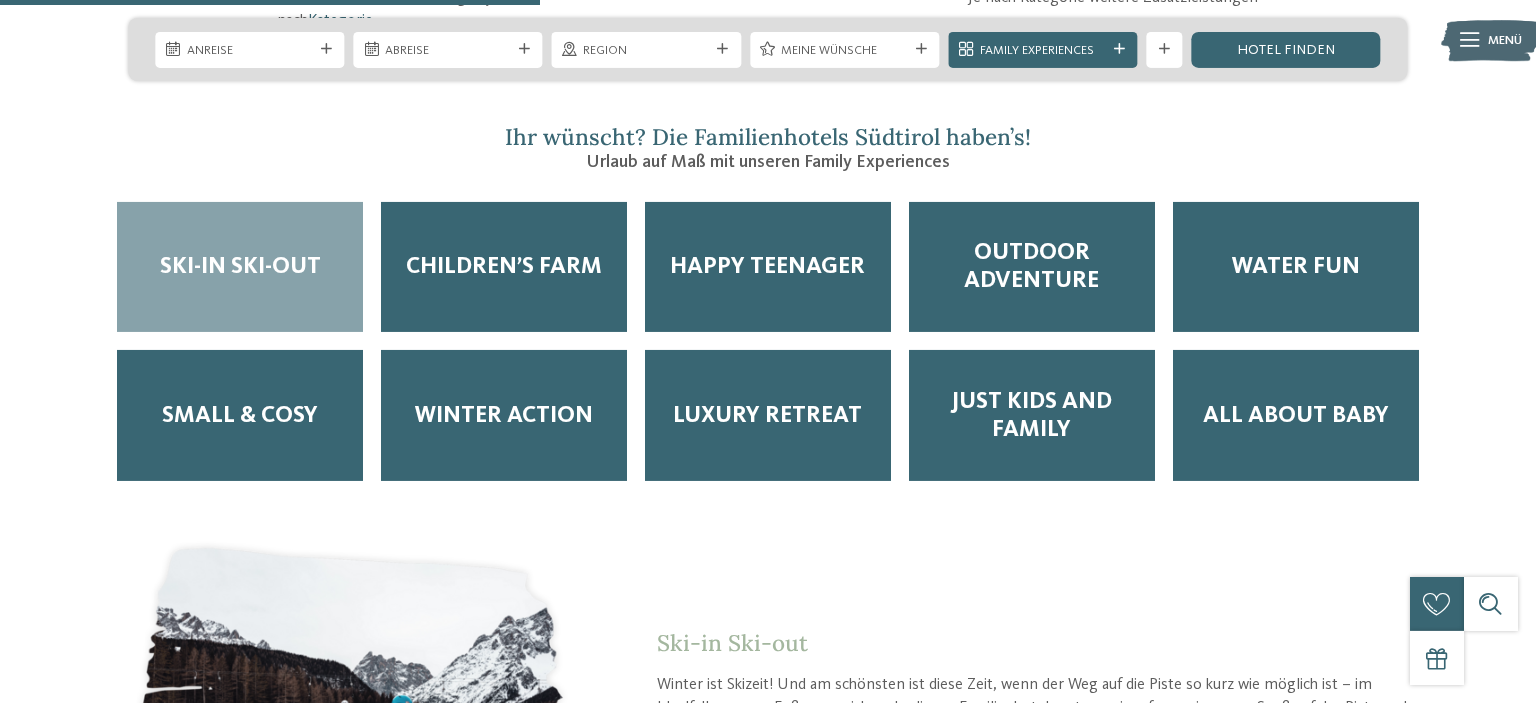 scroll, scrollTop: 2909, scrollLeft: 0, axis: vertical 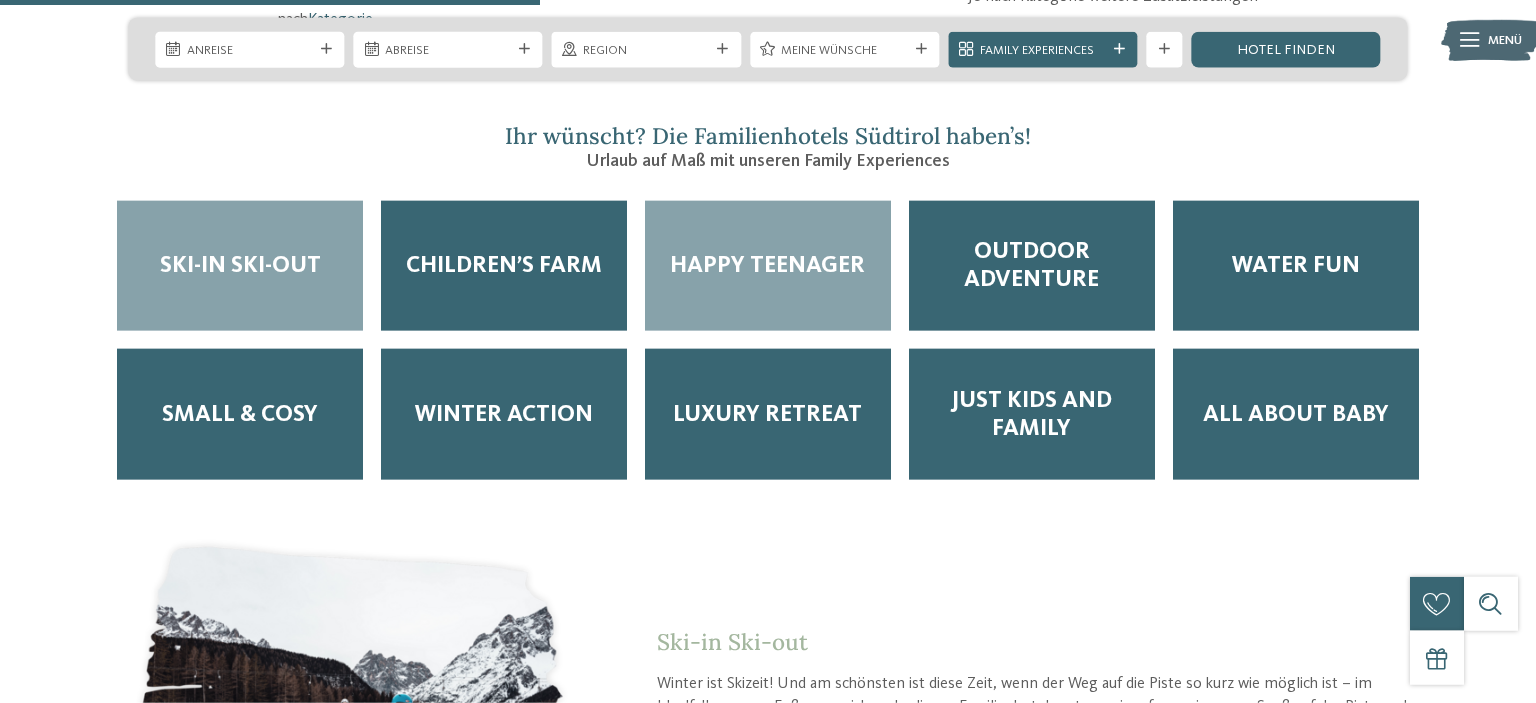 click on "Happy Teenager" at bounding box center (768, 266) 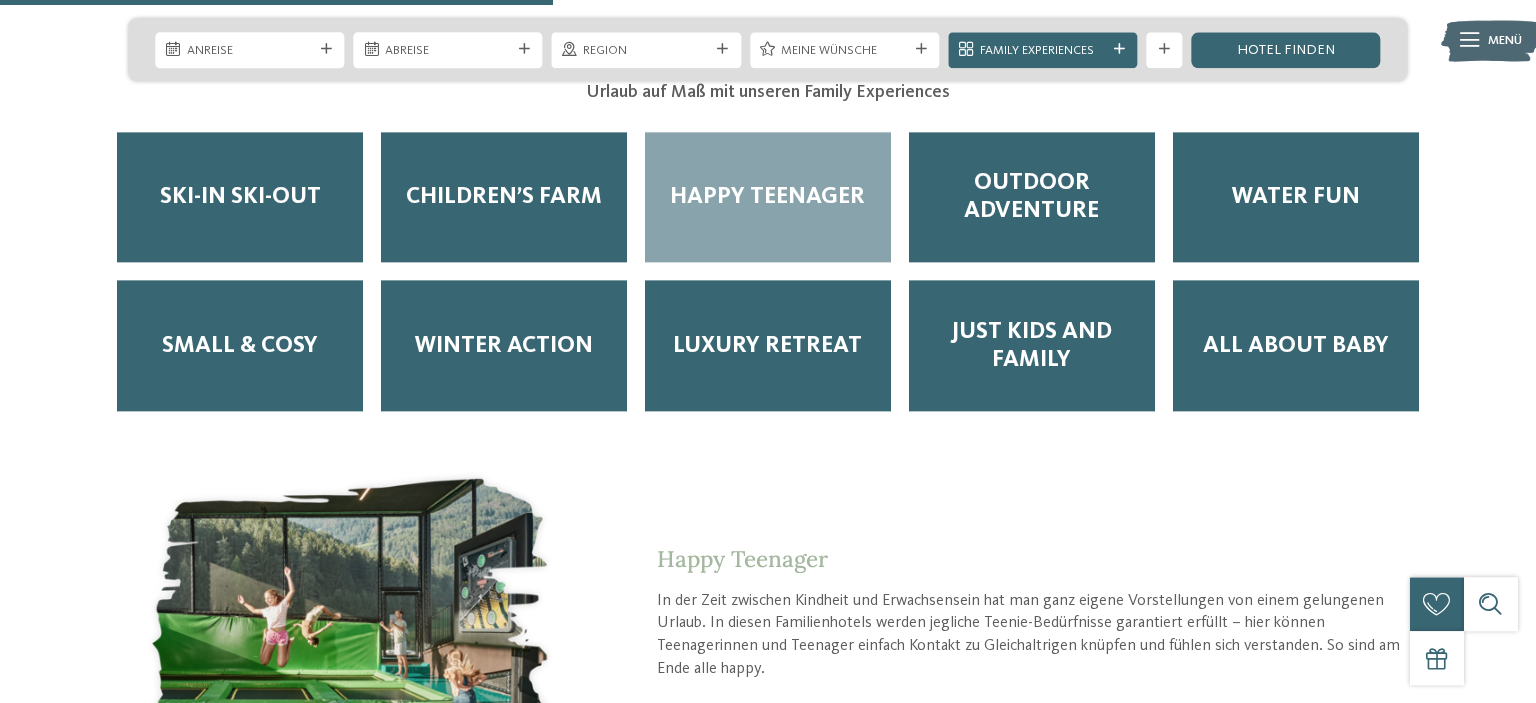 scroll, scrollTop: 2979, scrollLeft: 0, axis: vertical 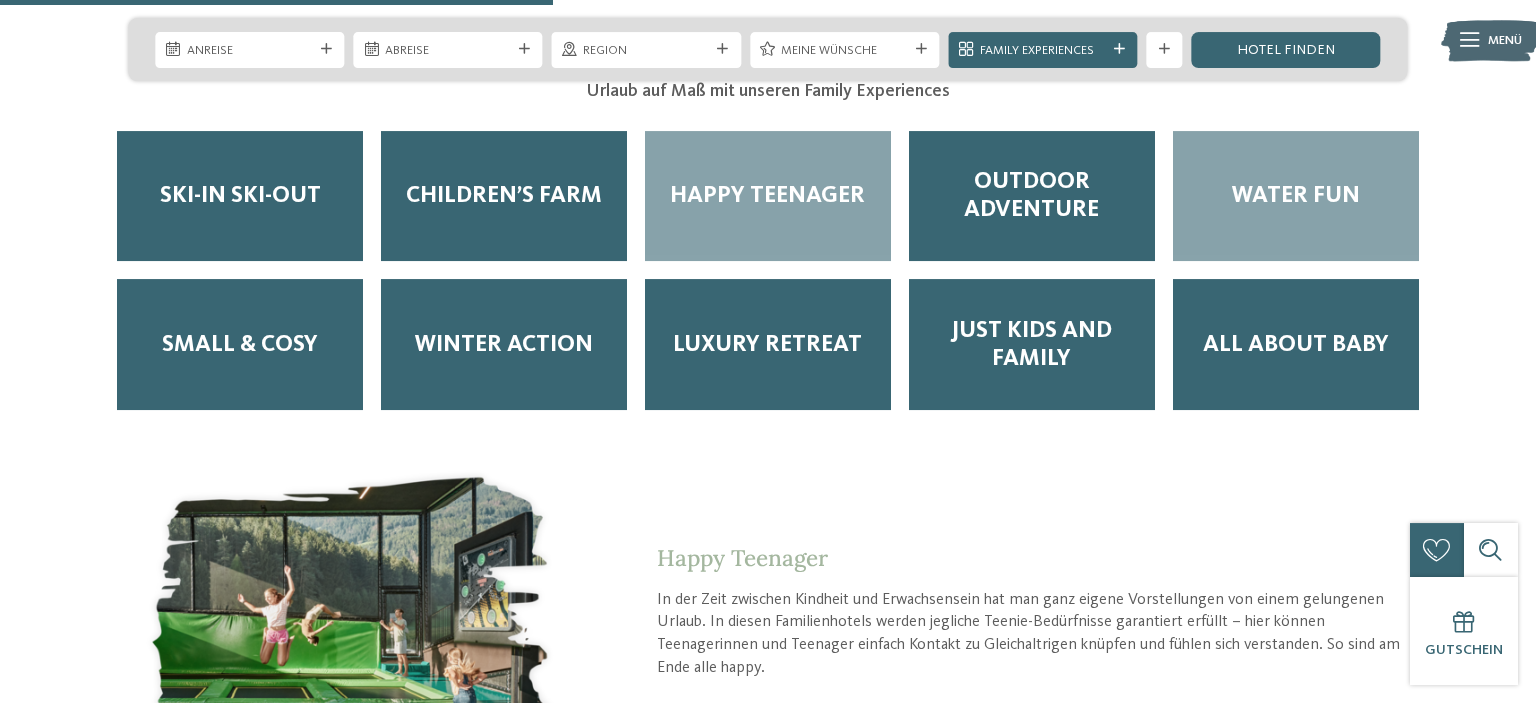 click on "Water Fun" at bounding box center [1296, 196] 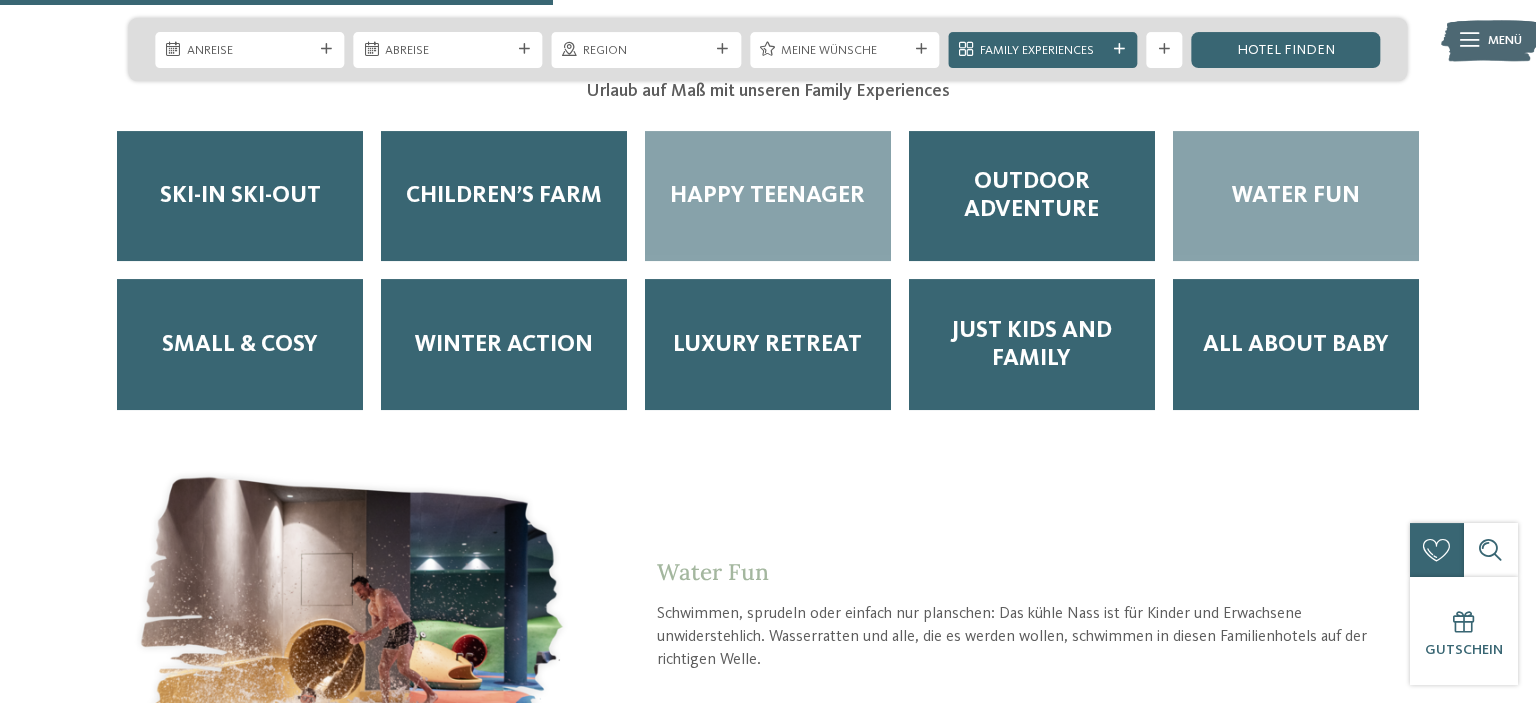 click on "Happy Teenager" at bounding box center [768, 196] 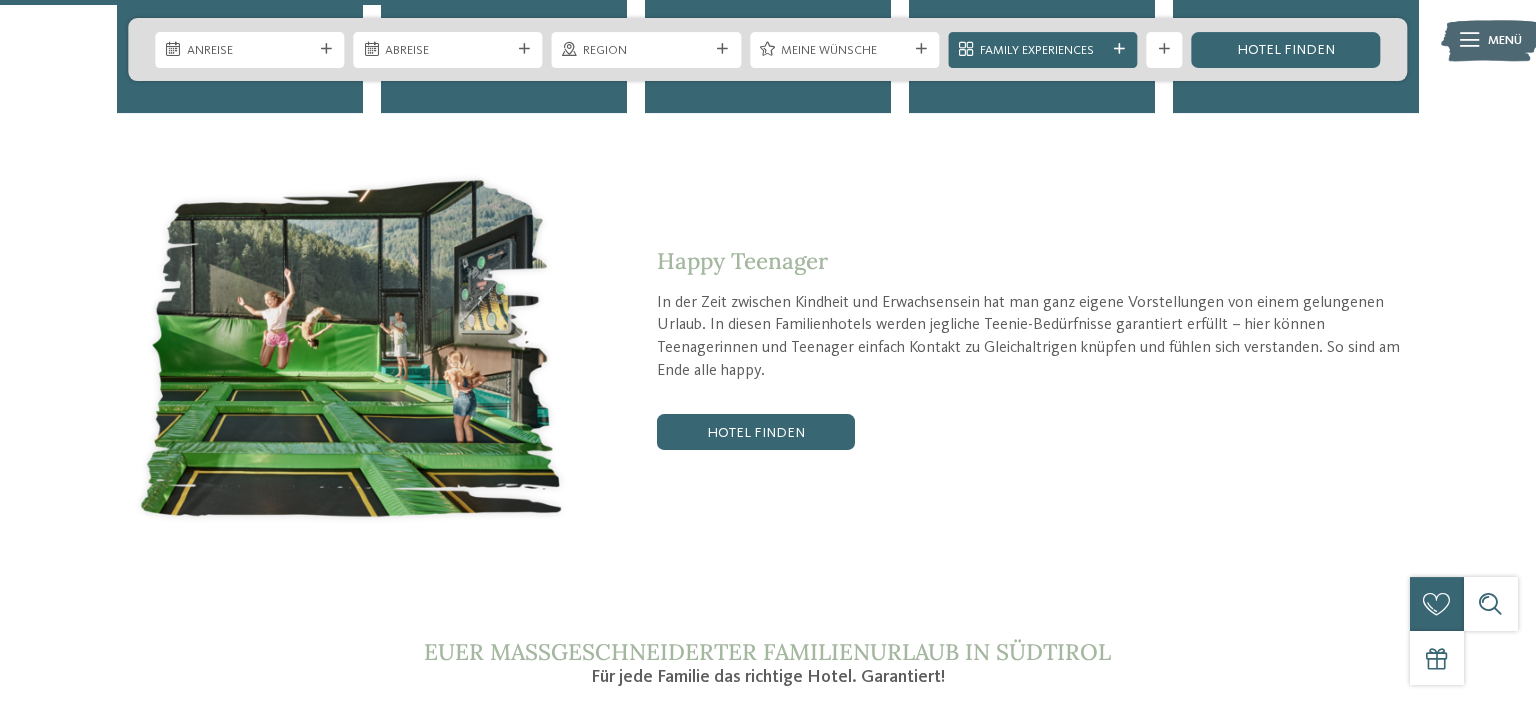scroll, scrollTop: 3277, scrollLeft: 0, axis: vertical 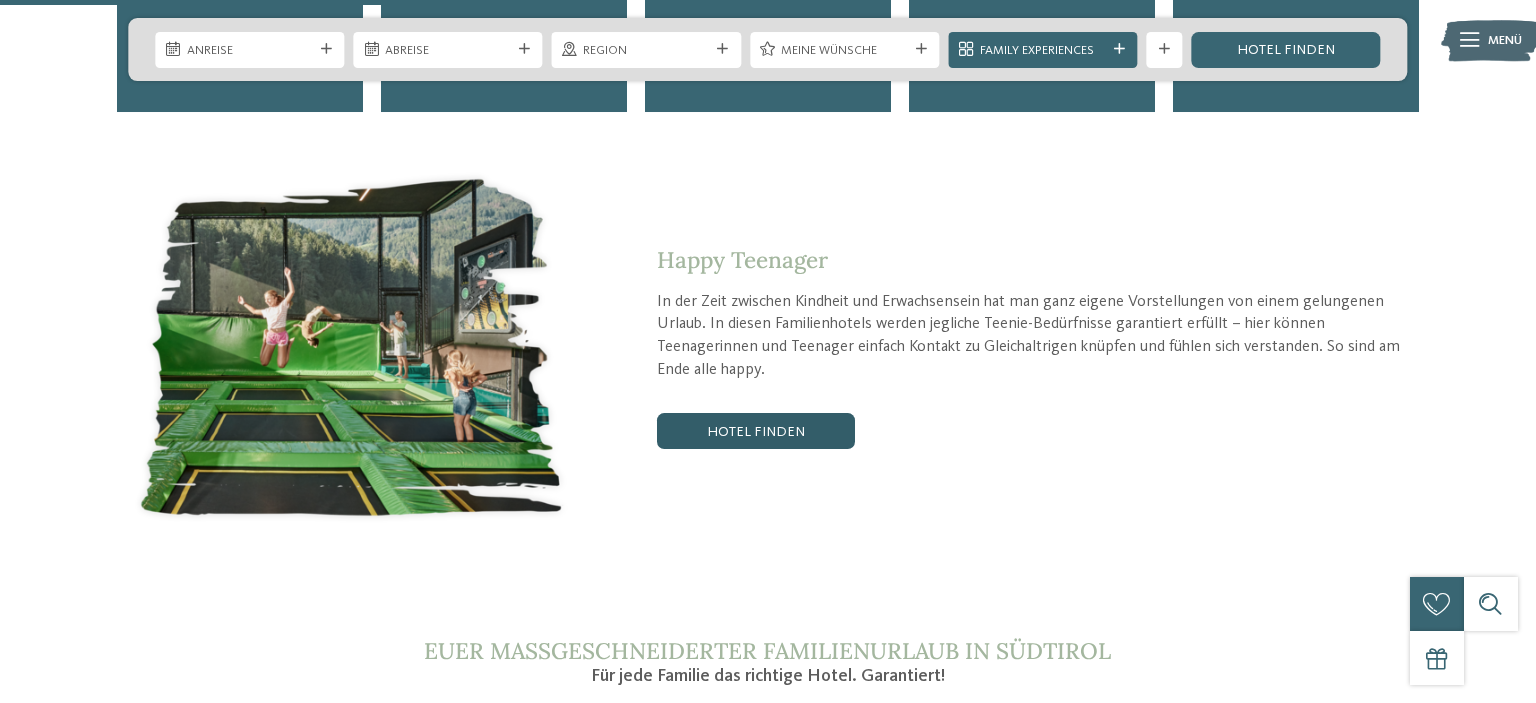 click on "Hotel finden" at bounding box center [756, 431] 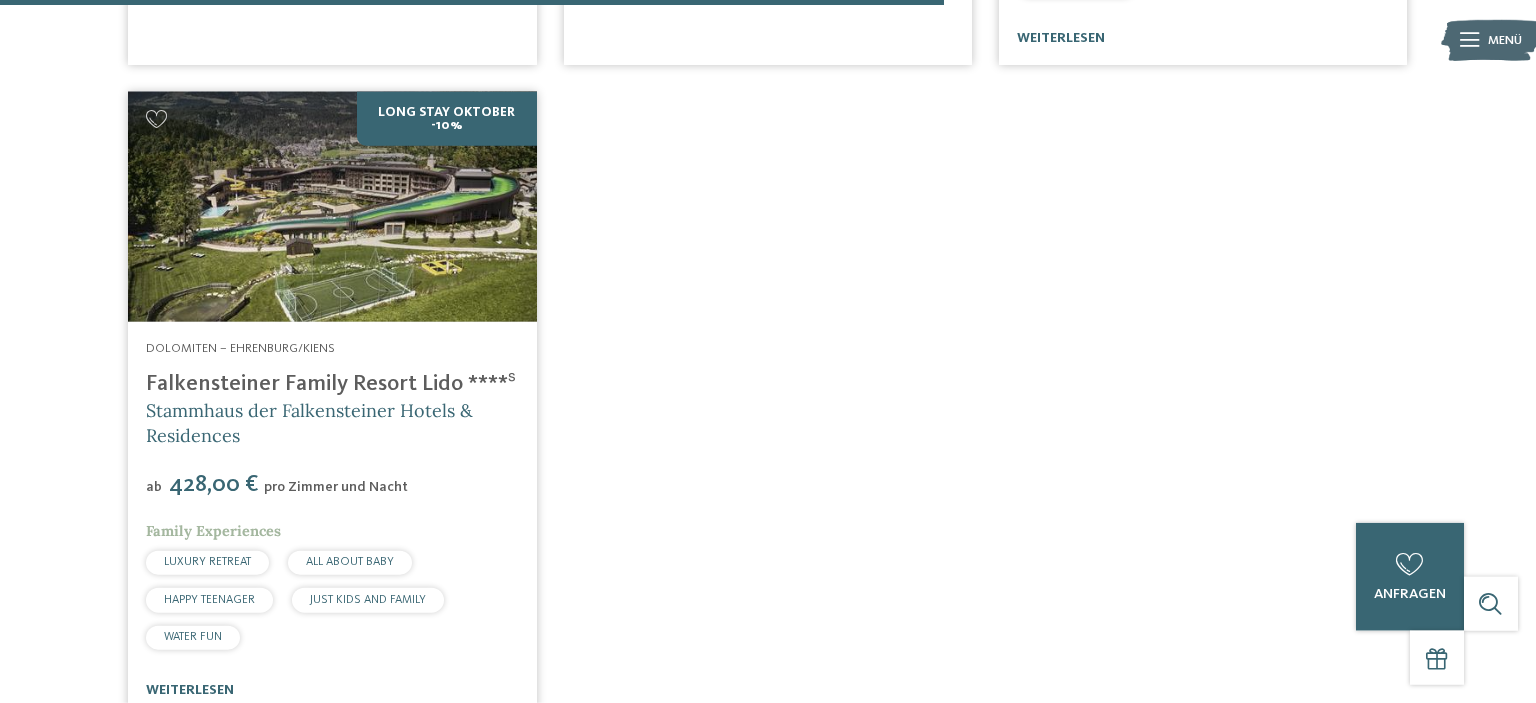 scroll, scrollTop: 1209, scrollLeft: 0, axis: vertical 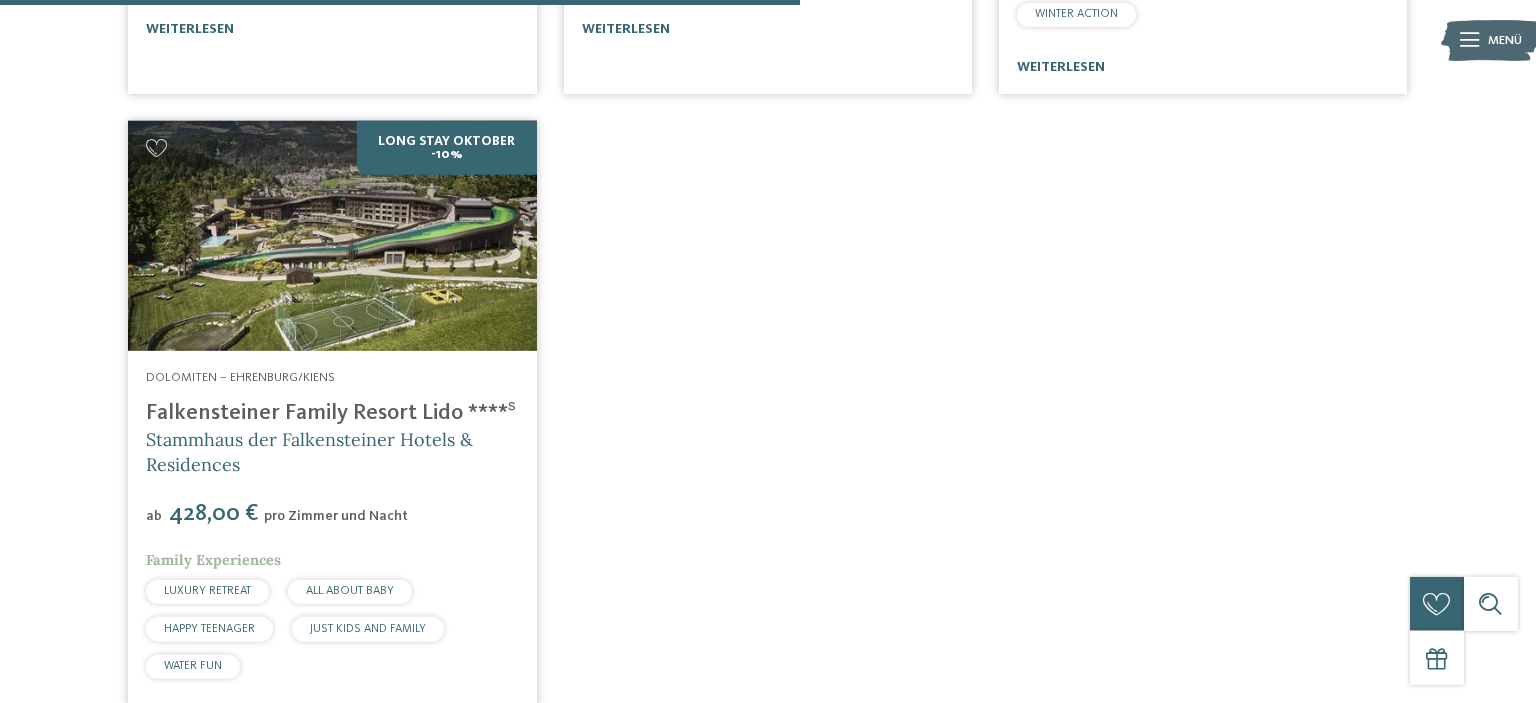 click at bounding box center (332, 236) 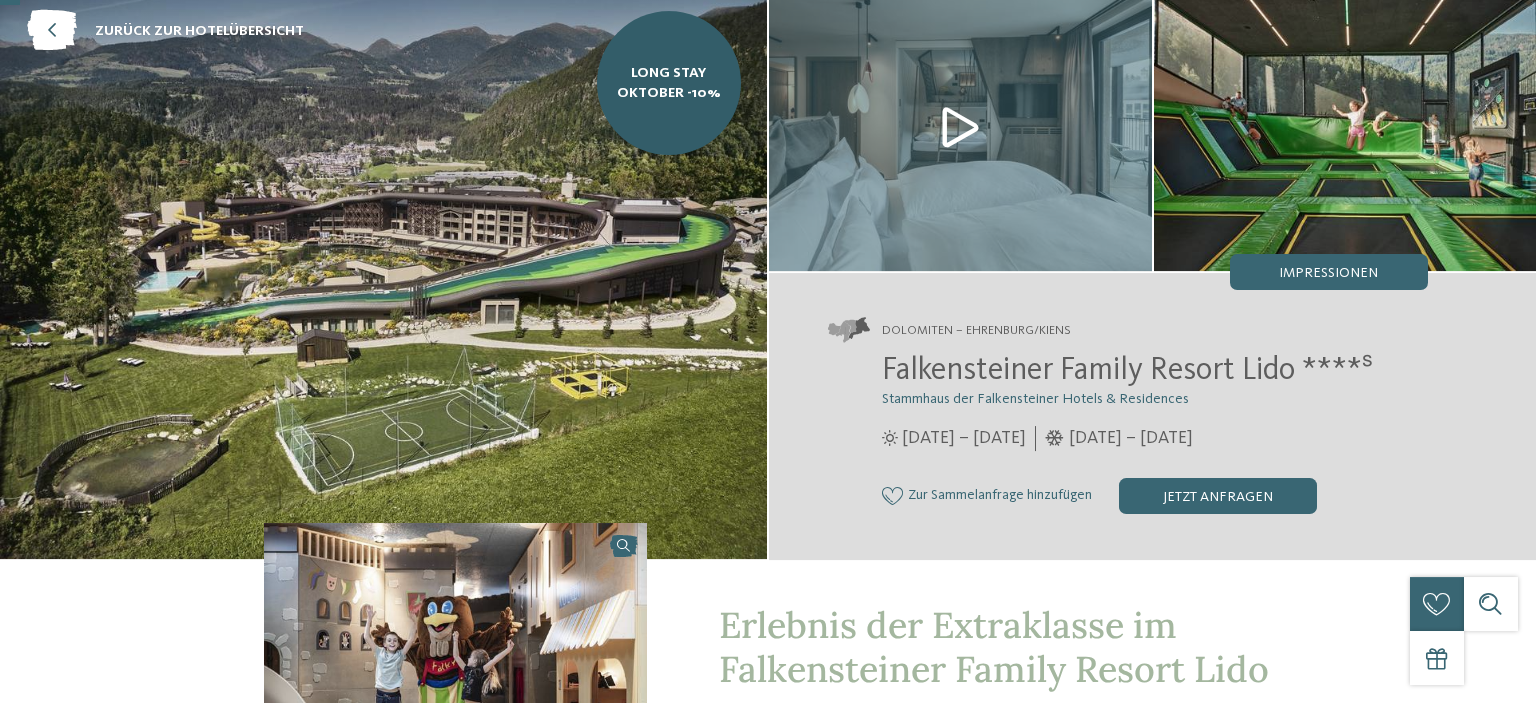scroll, scrollTop: 111, scrollLeft: 0, axis: vertical 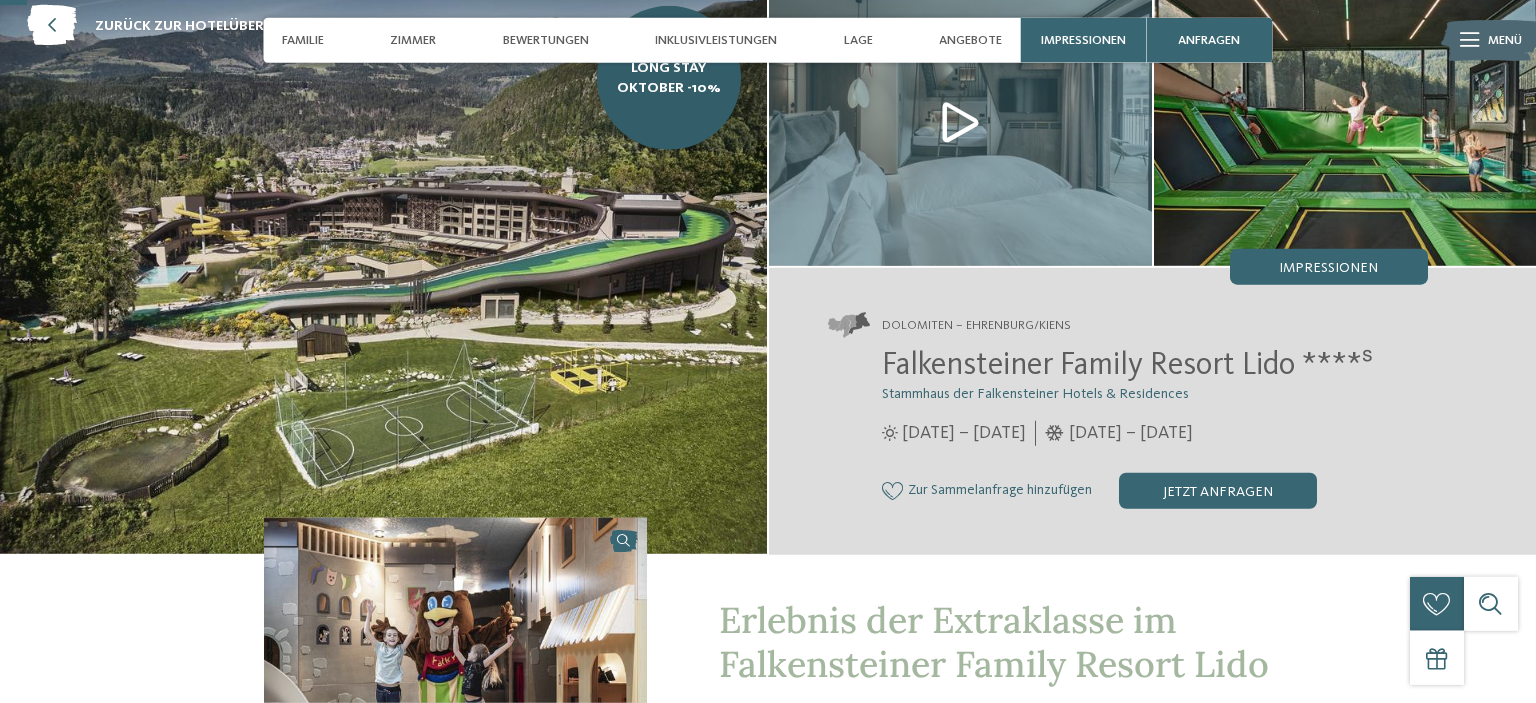 click at bounding box center [383, 266] 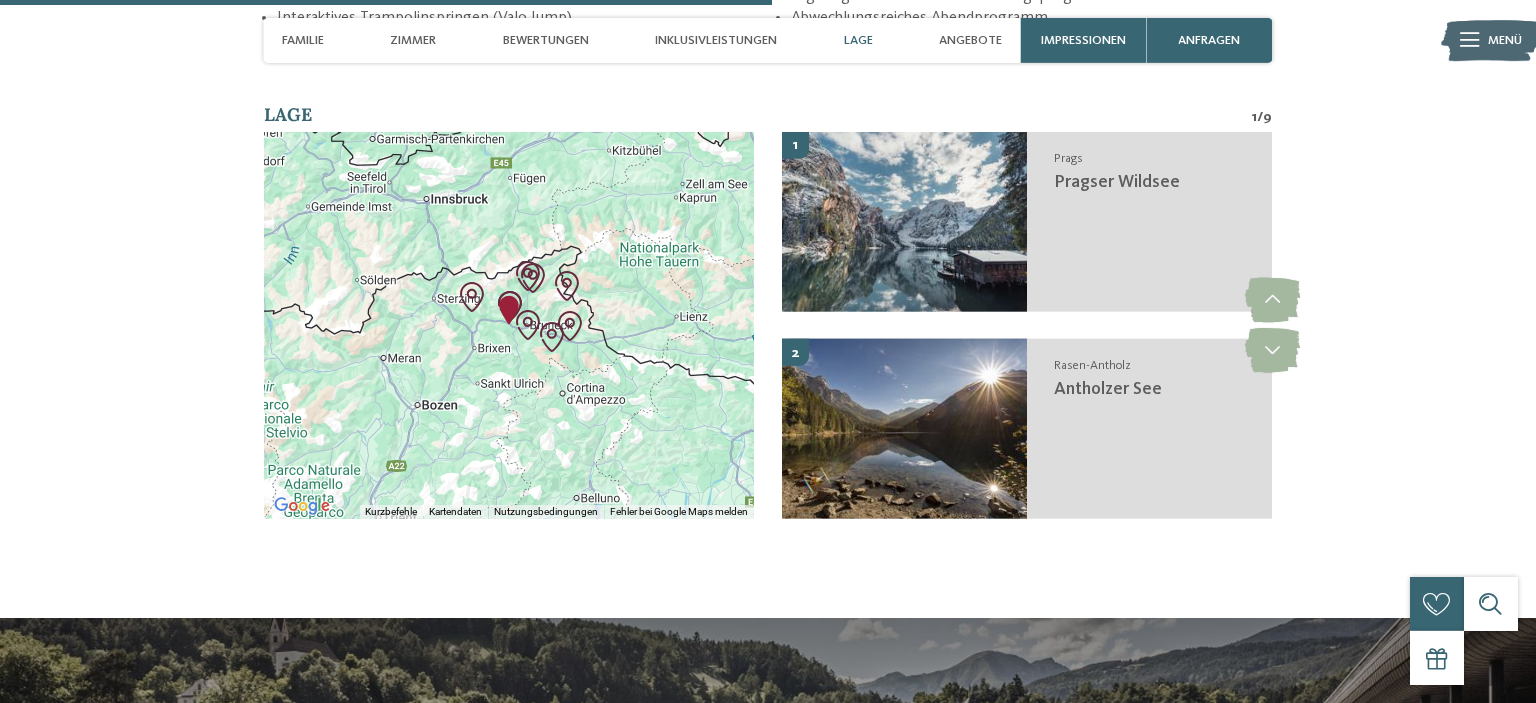 scroll, scrollTop: 2818, scrollLeft: 0, axis: vertical 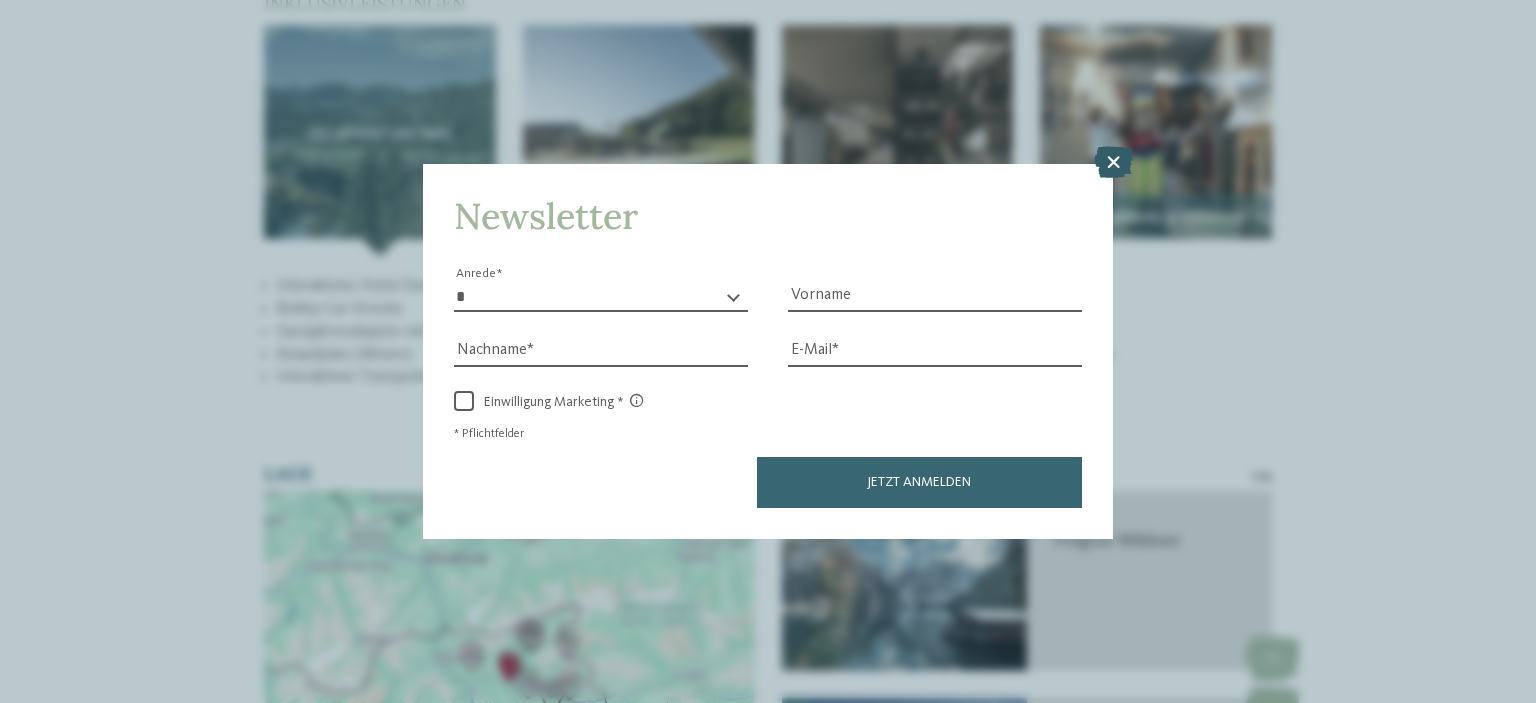 click at bounding box center [1113, 162] 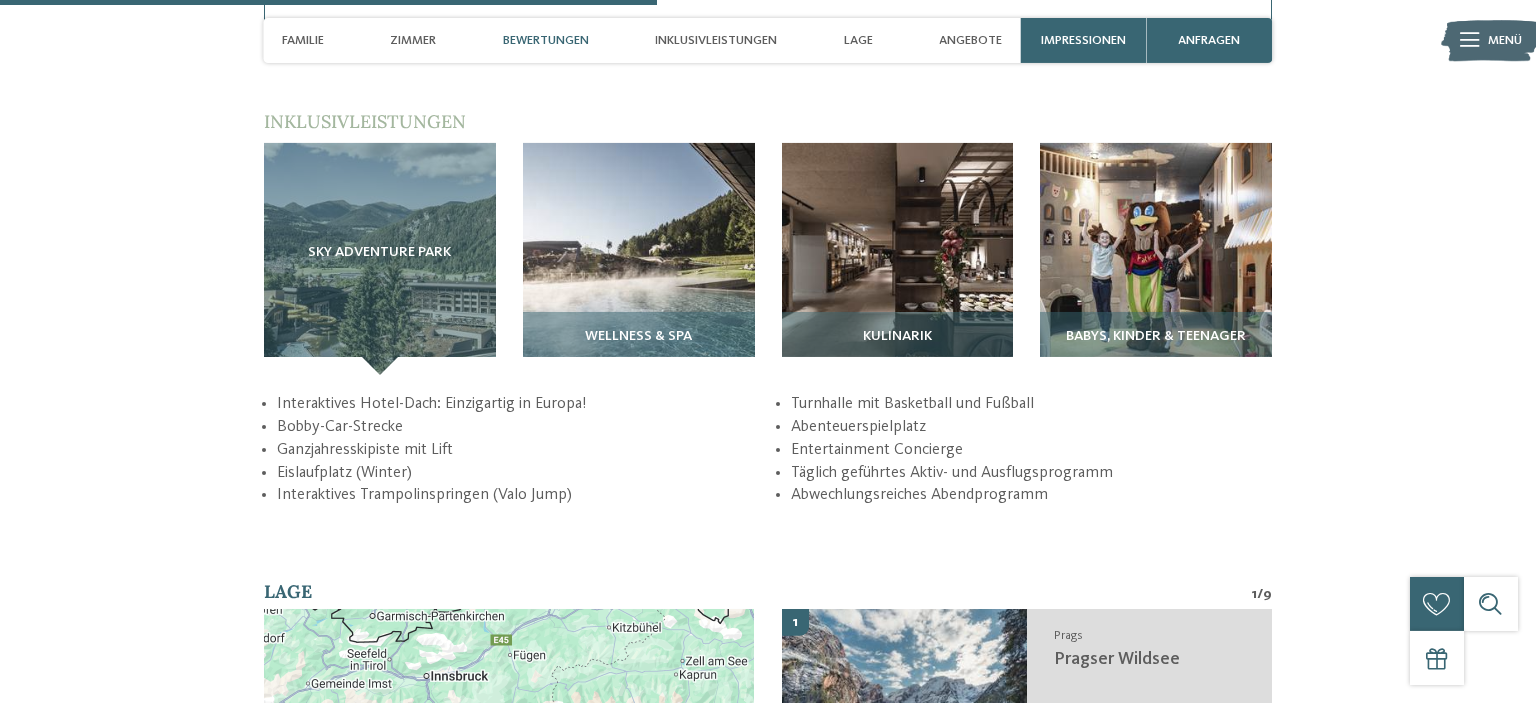 scroll, scrollTop: 2700, scrollLeft: 0, axis: vertical 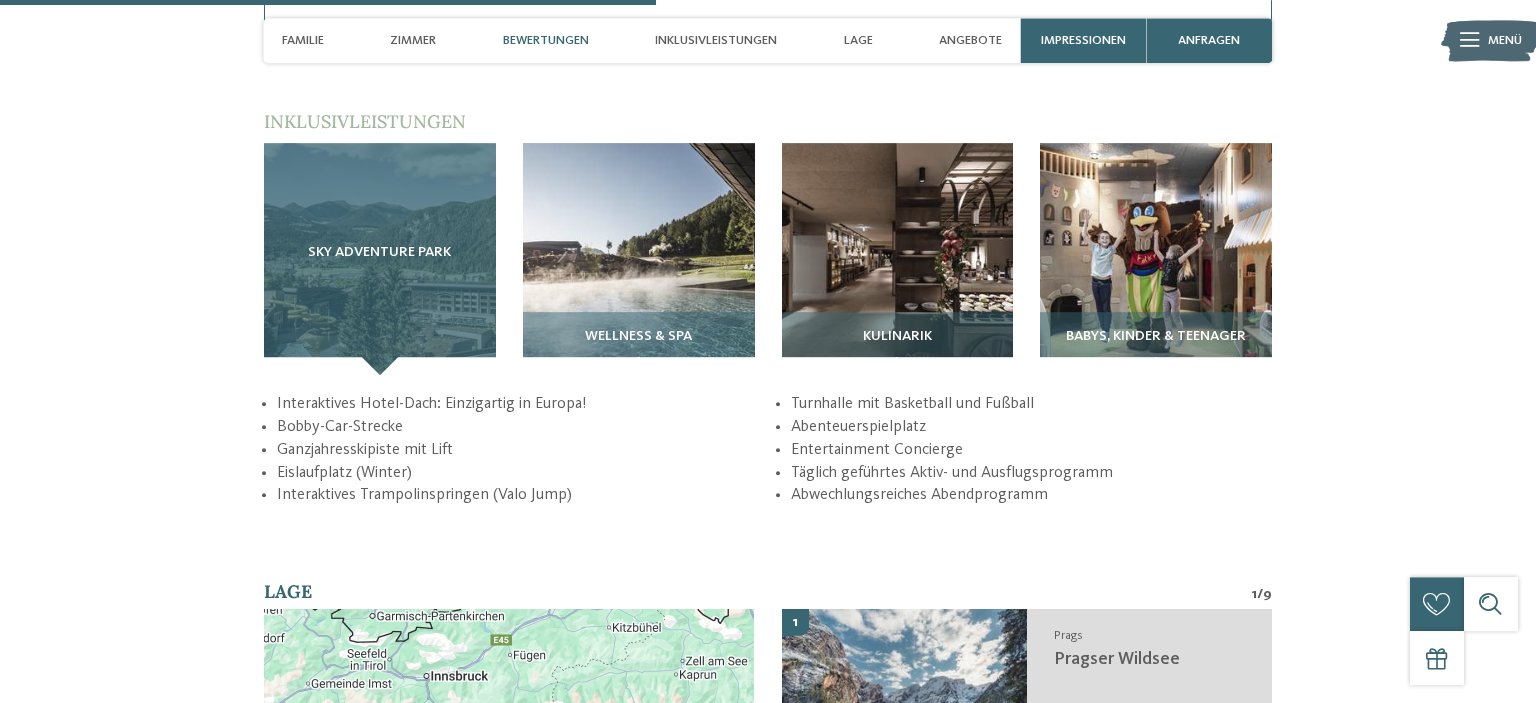 click on "Sky Adventure Park" at bounding box center [380, 259] 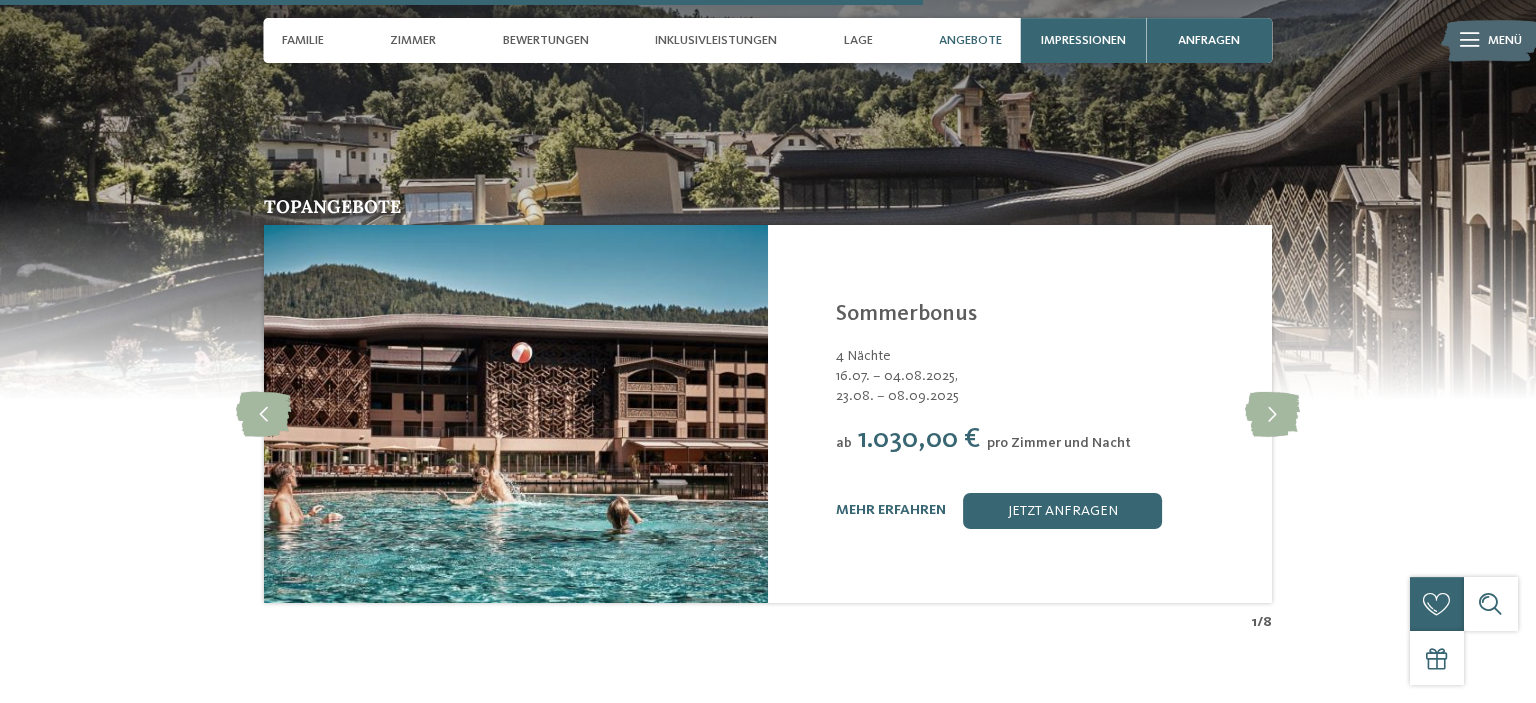 scroll, scrollTop: 3800, scrollLeft: 0, axis: vertical 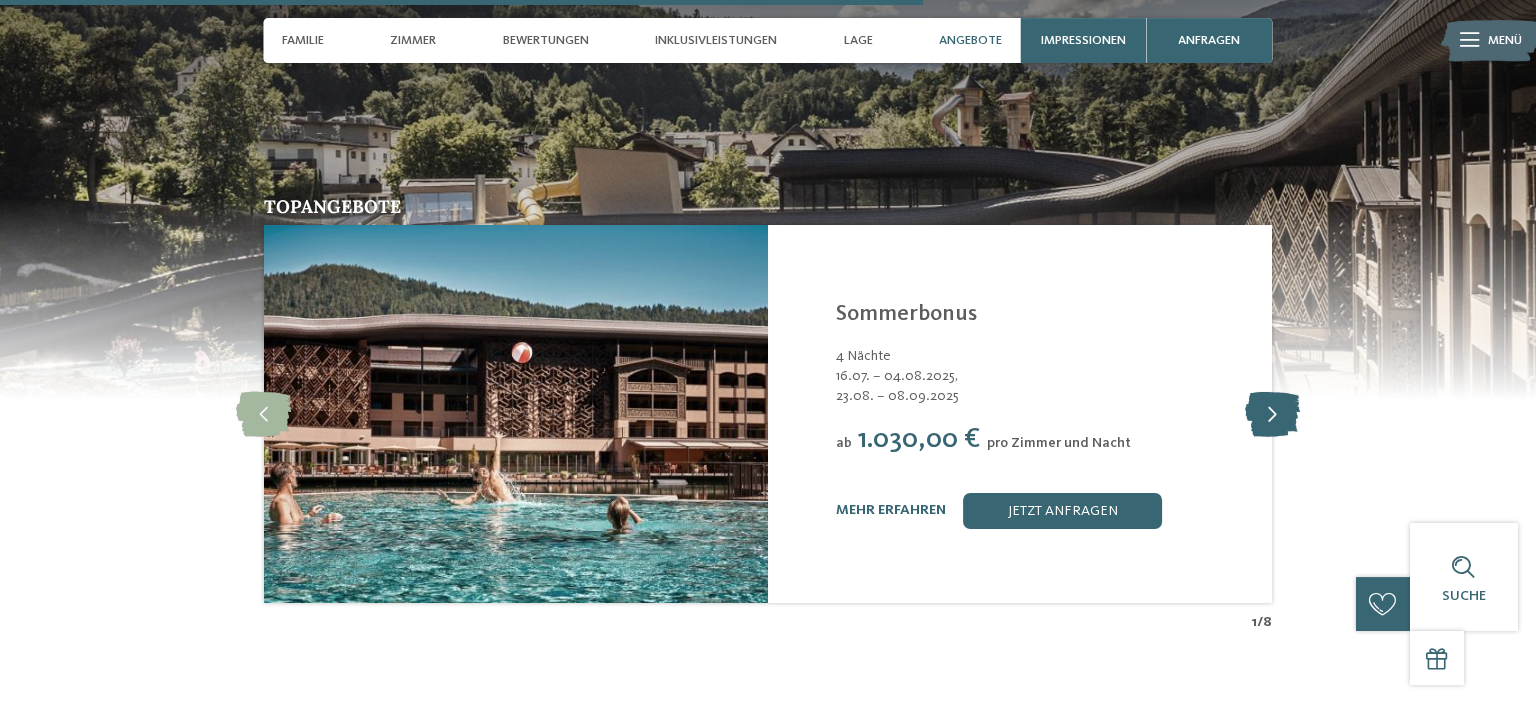 click at bounding box center [1272, 414] 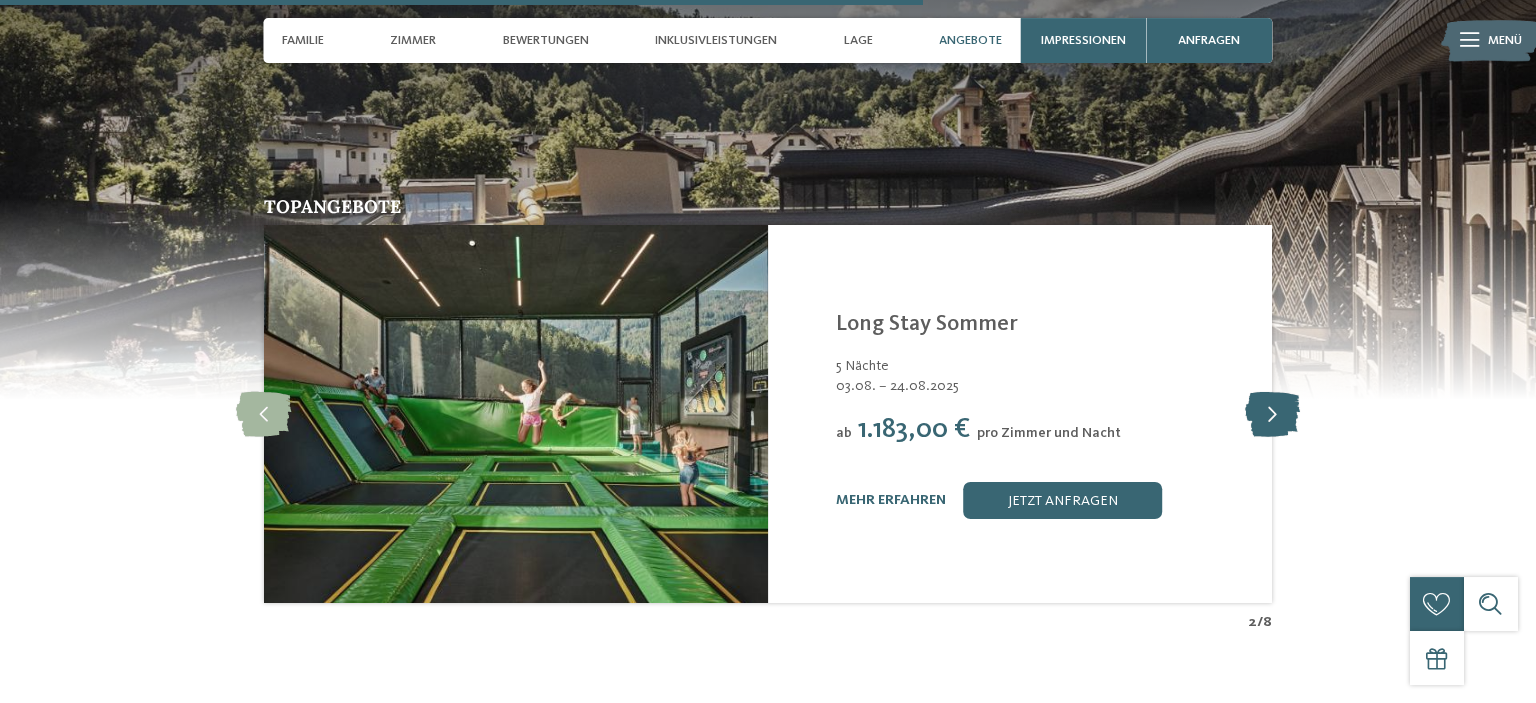 click at bounding box center (1272, 414) 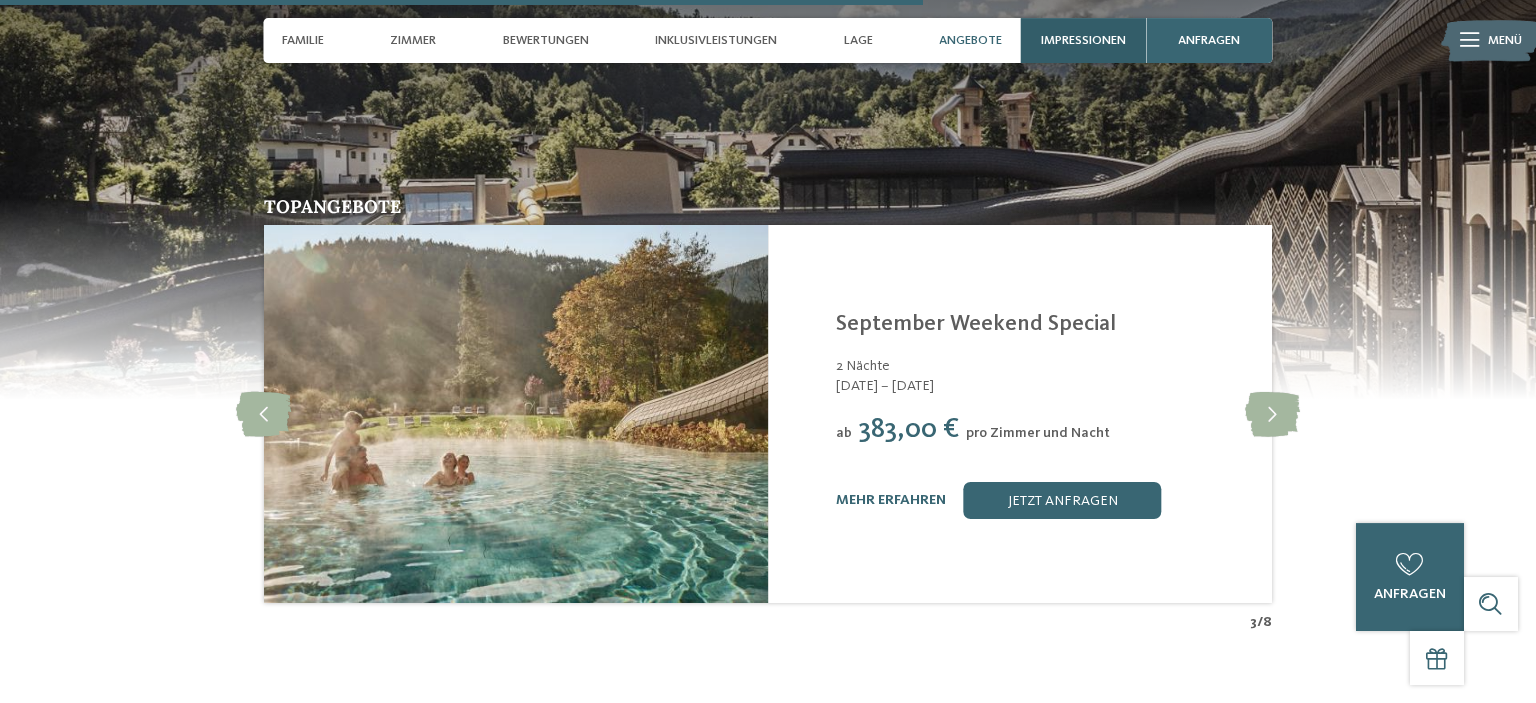 click on "Impressionen" at bounding box center (1083, 40) 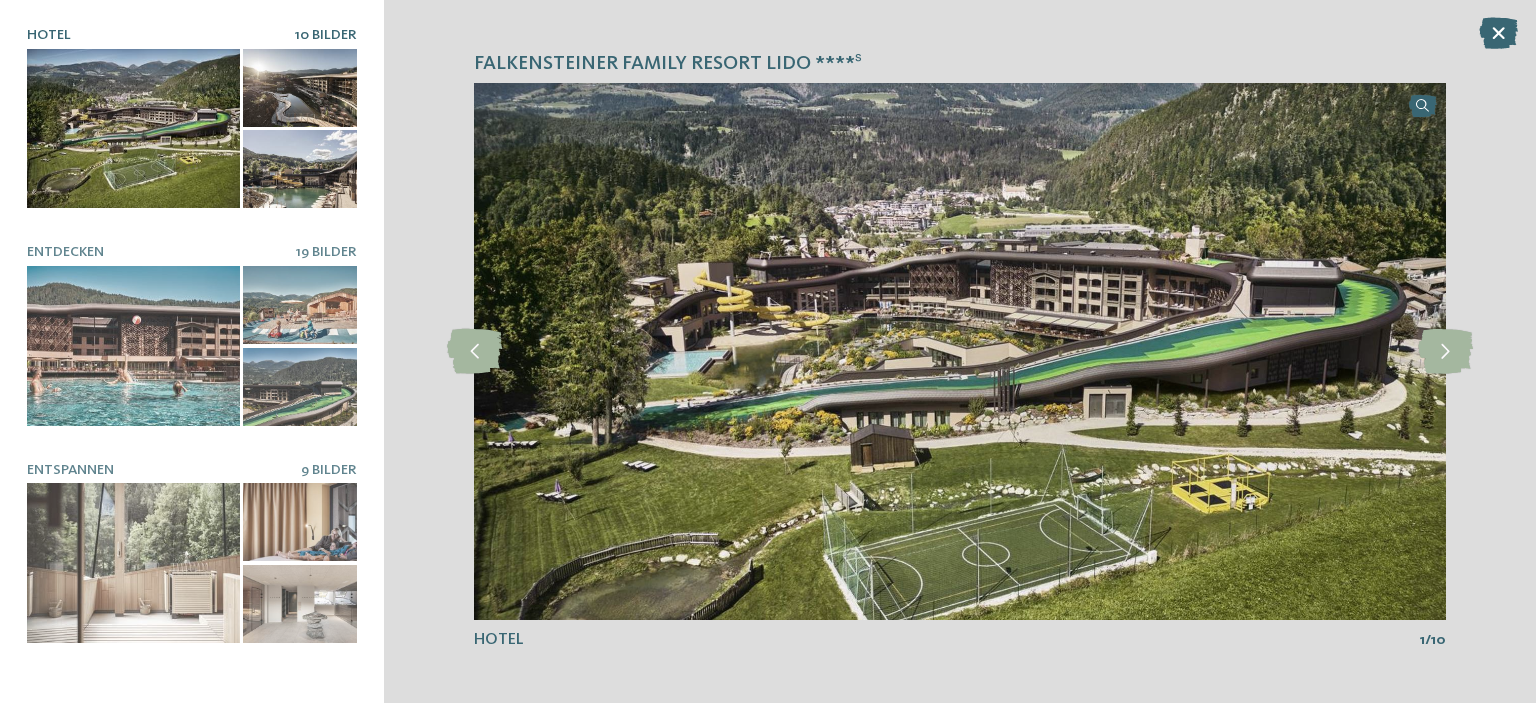 click at bounding box center (960, 351) 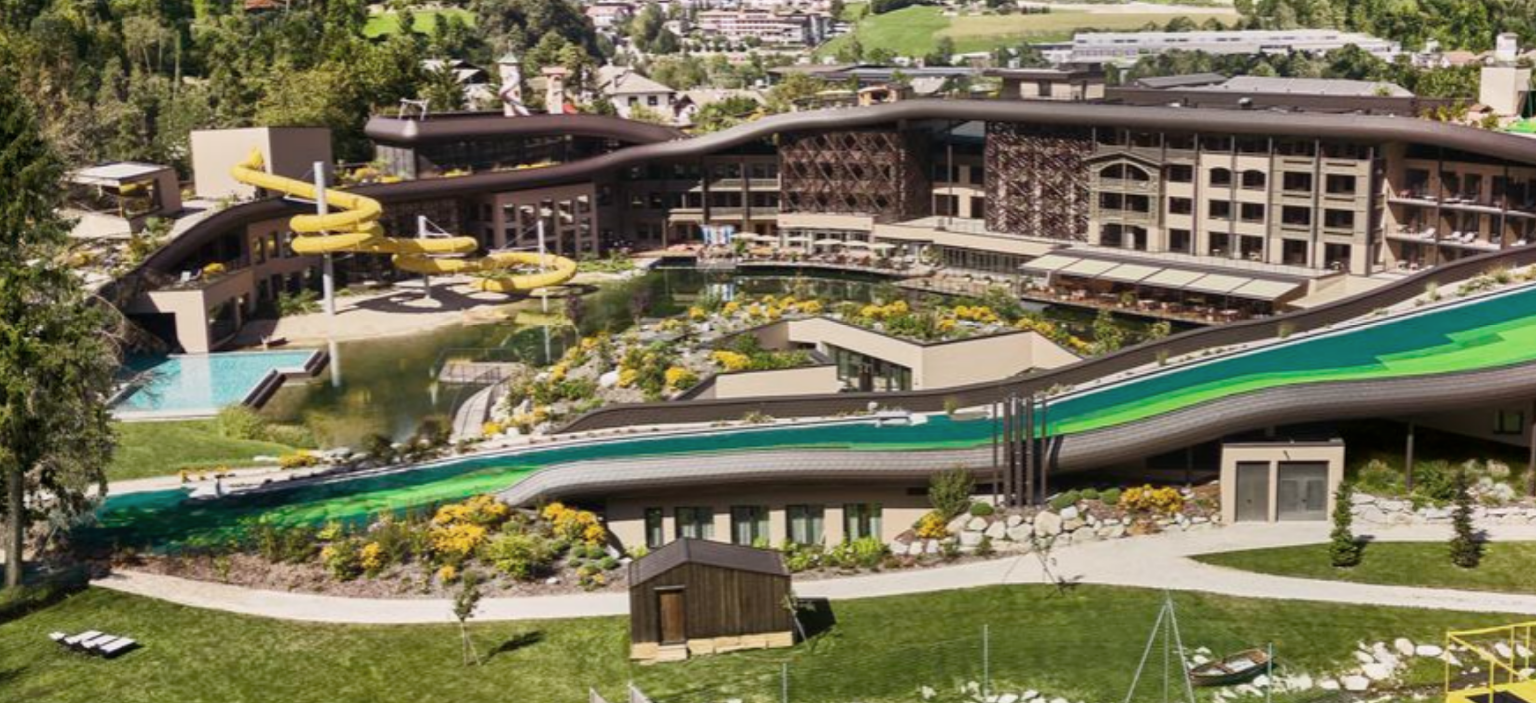 drag, startPoint x: 845, startPoint y: 384, endPoint x: 820, endPoint y: 337, distance: 53.235325 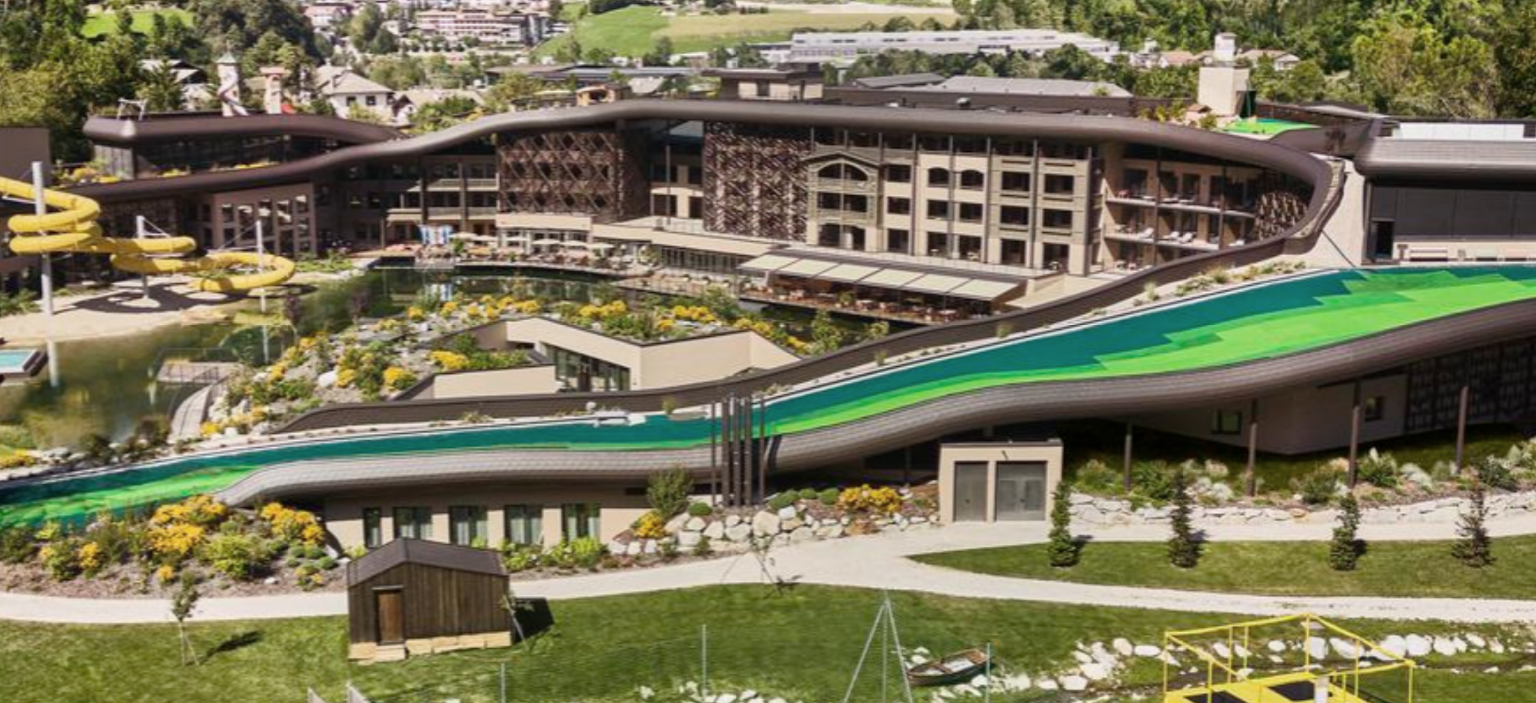 click at bounding box center [767, 351] 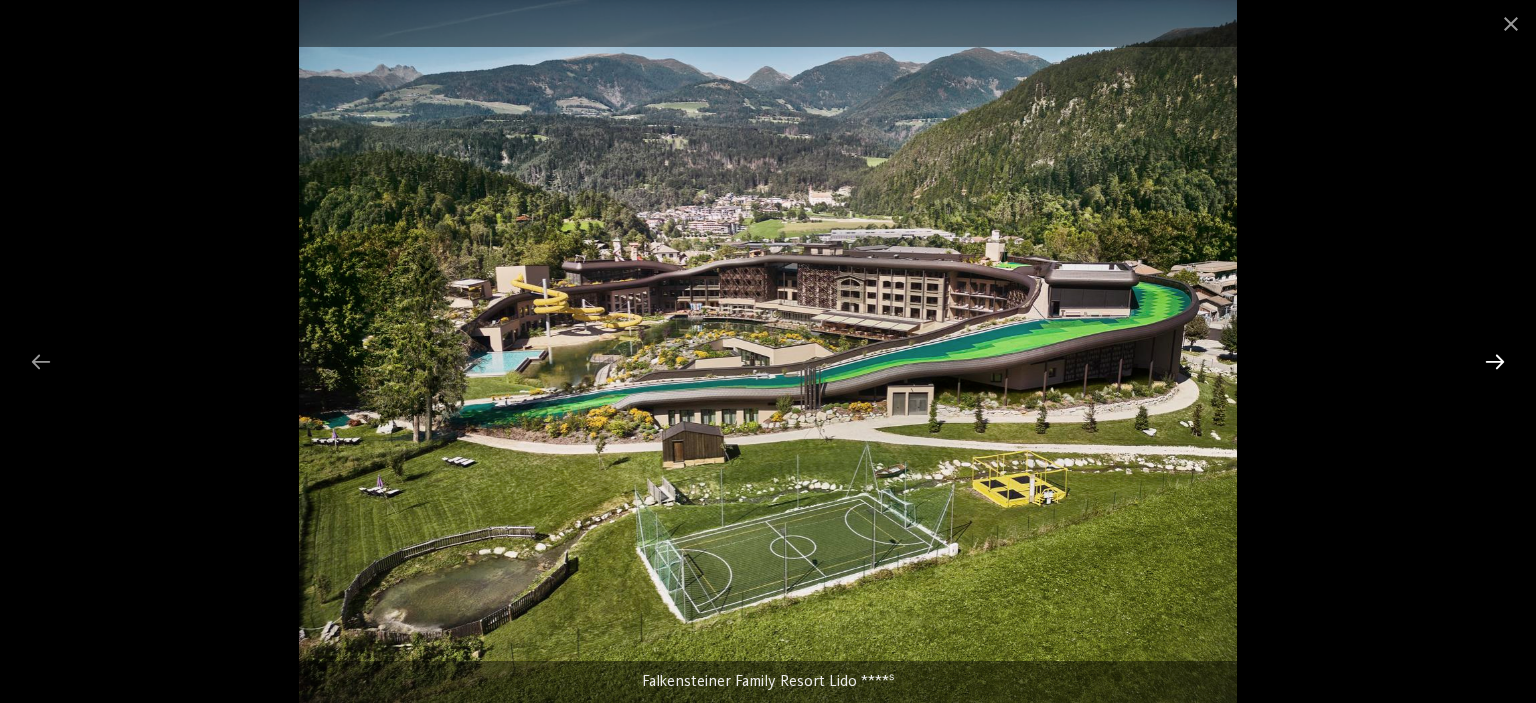 click at bounding box center [1495, 361] 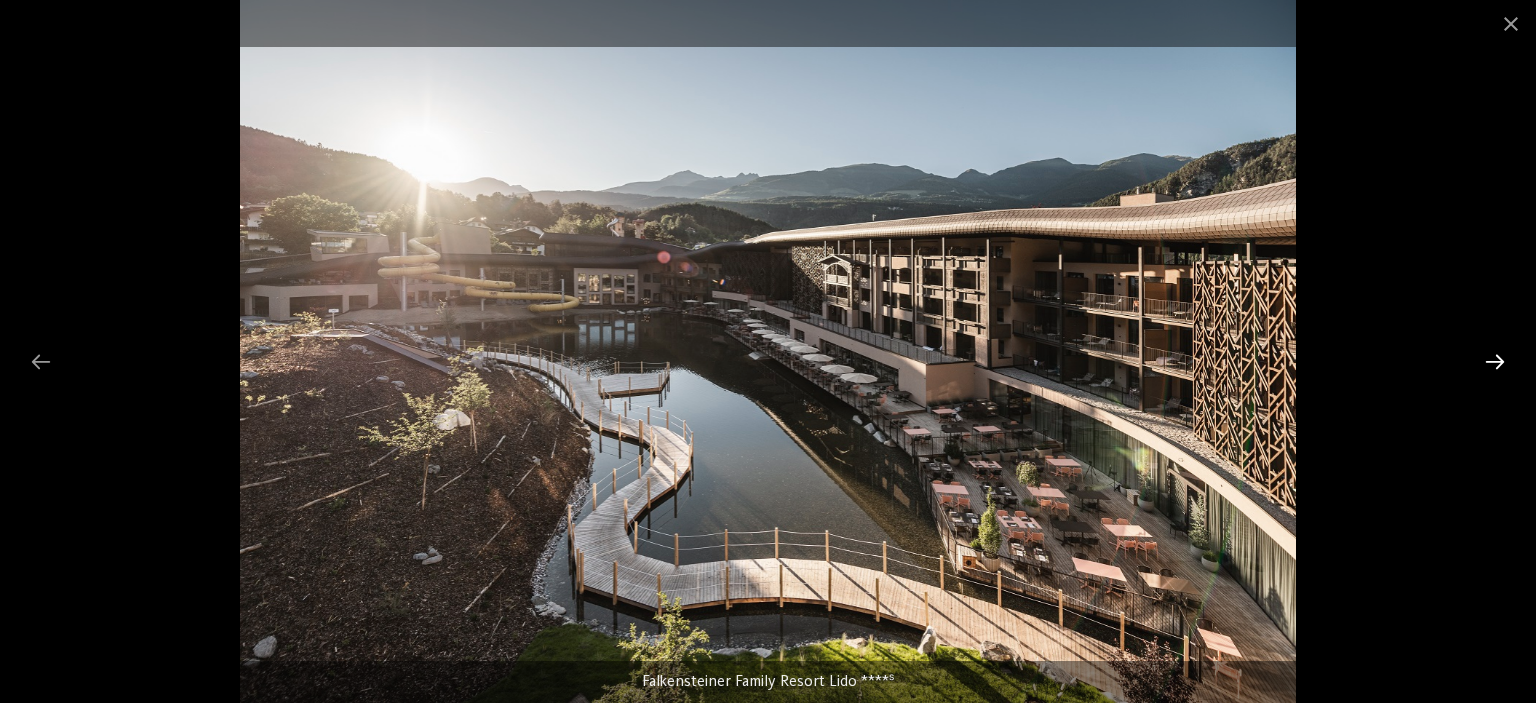 click at bounding box center (1495, 361) 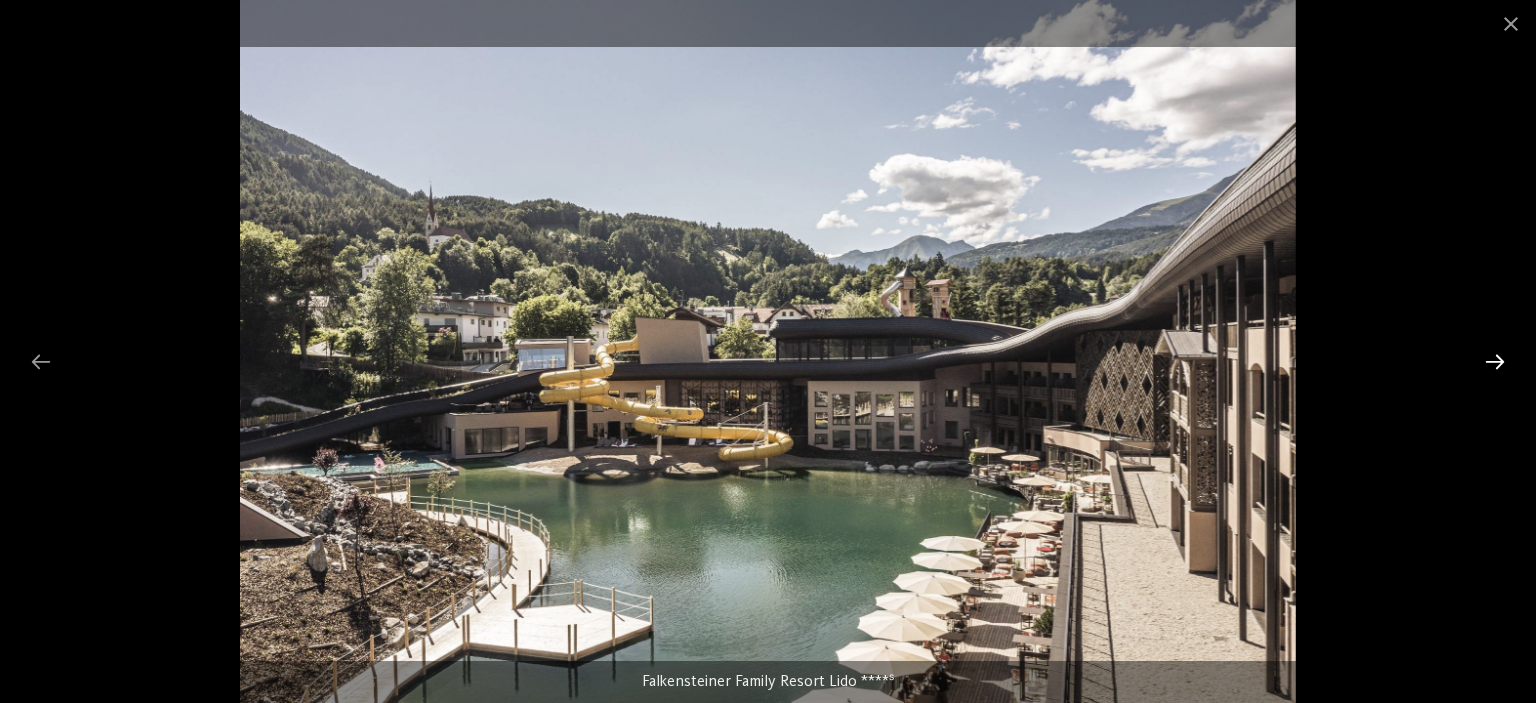 click at bounding box center [1495, 361] 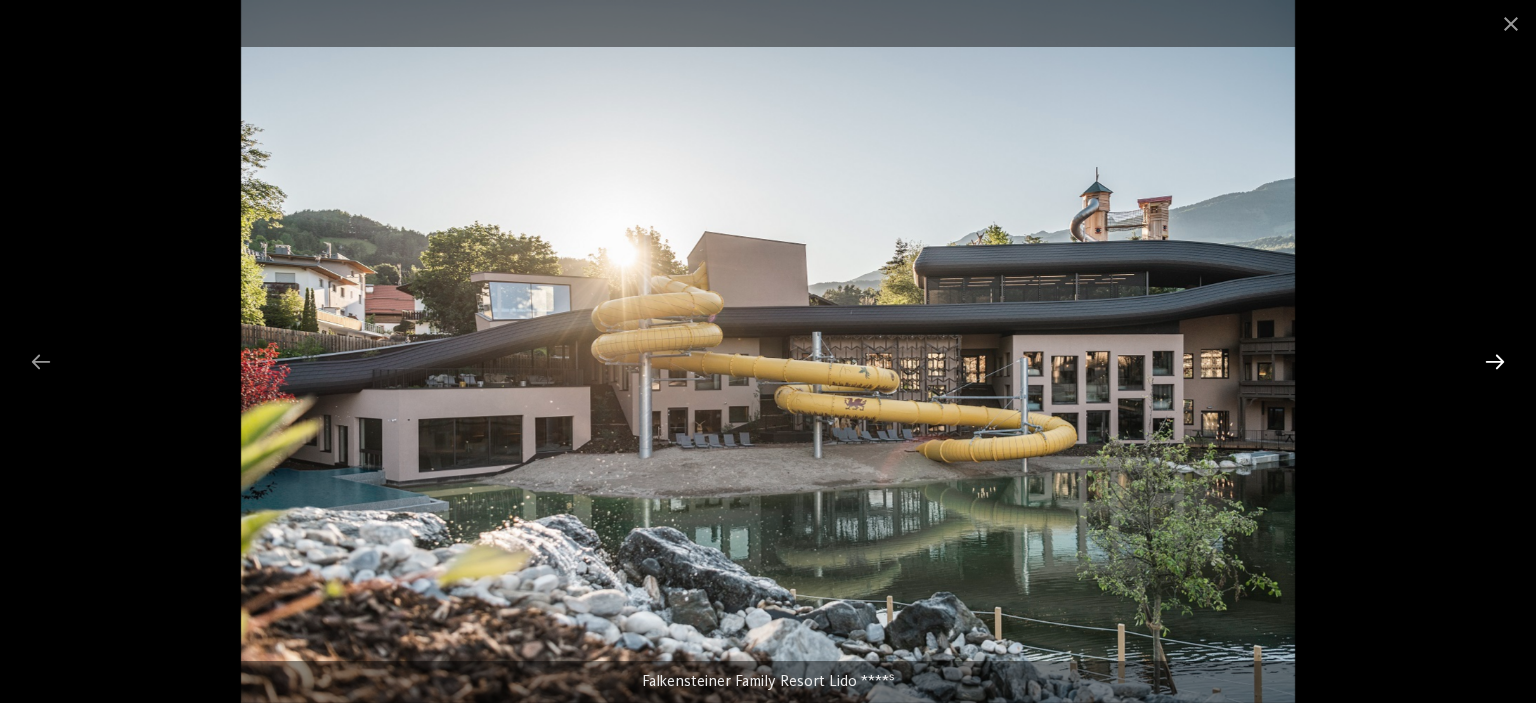click at bounding box center (1495, 361) 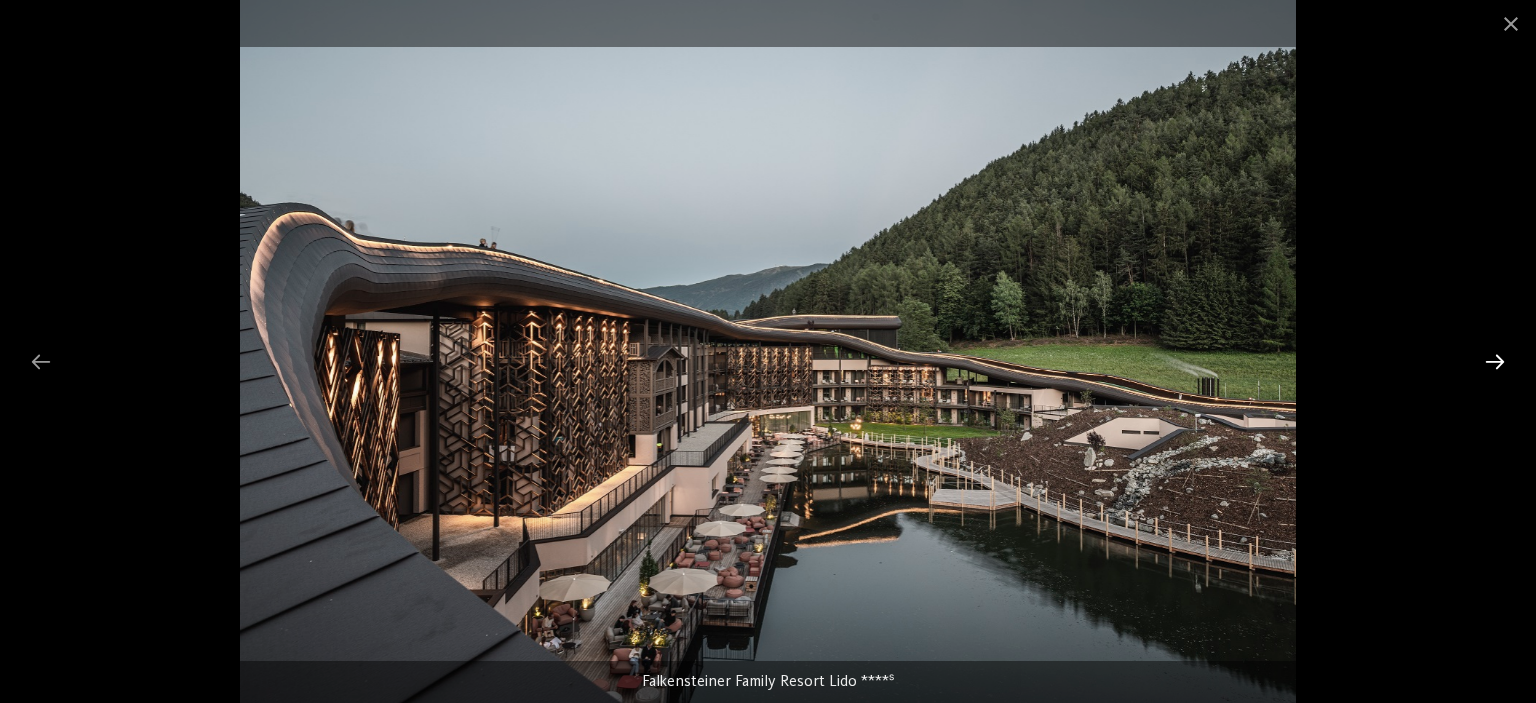 click at bounding box center (1495, 361) 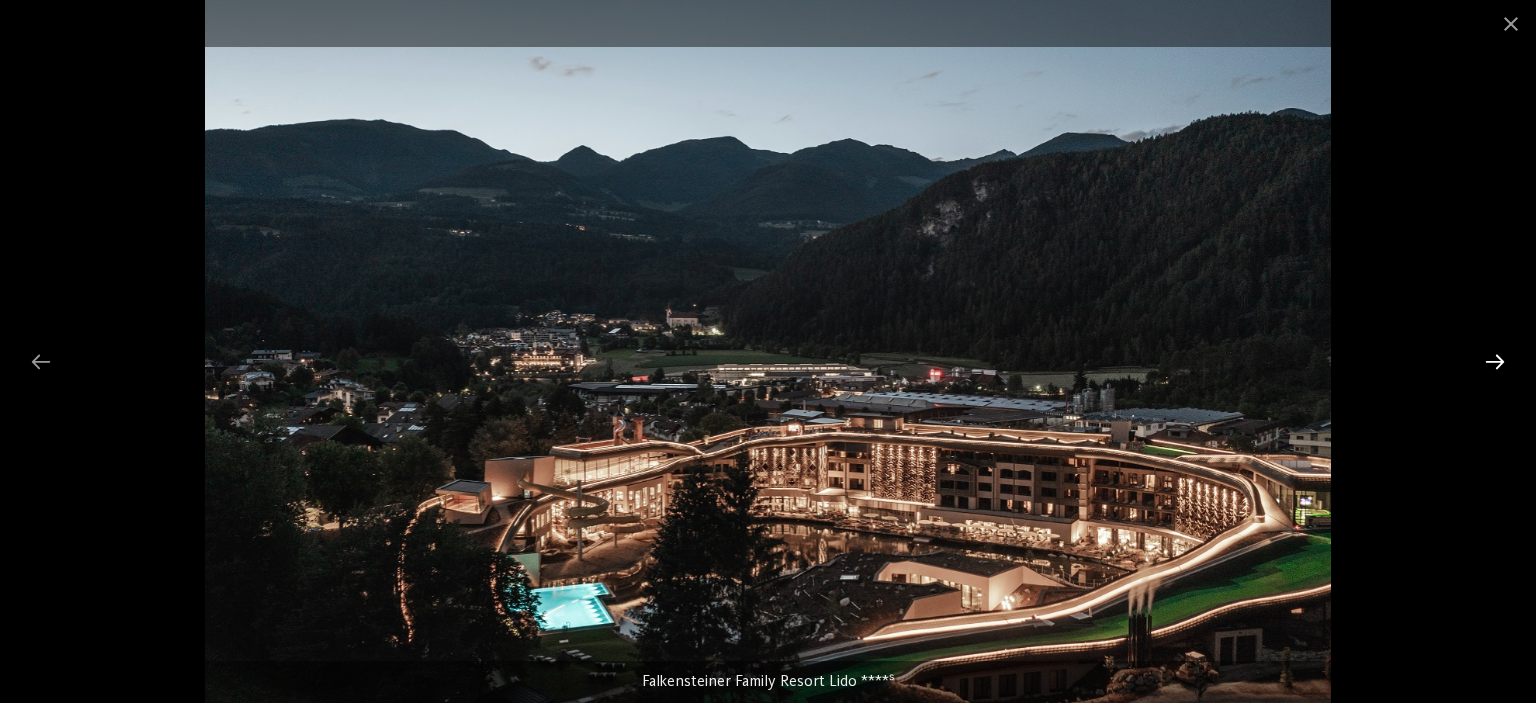 click at bounding box center (1495, 361) 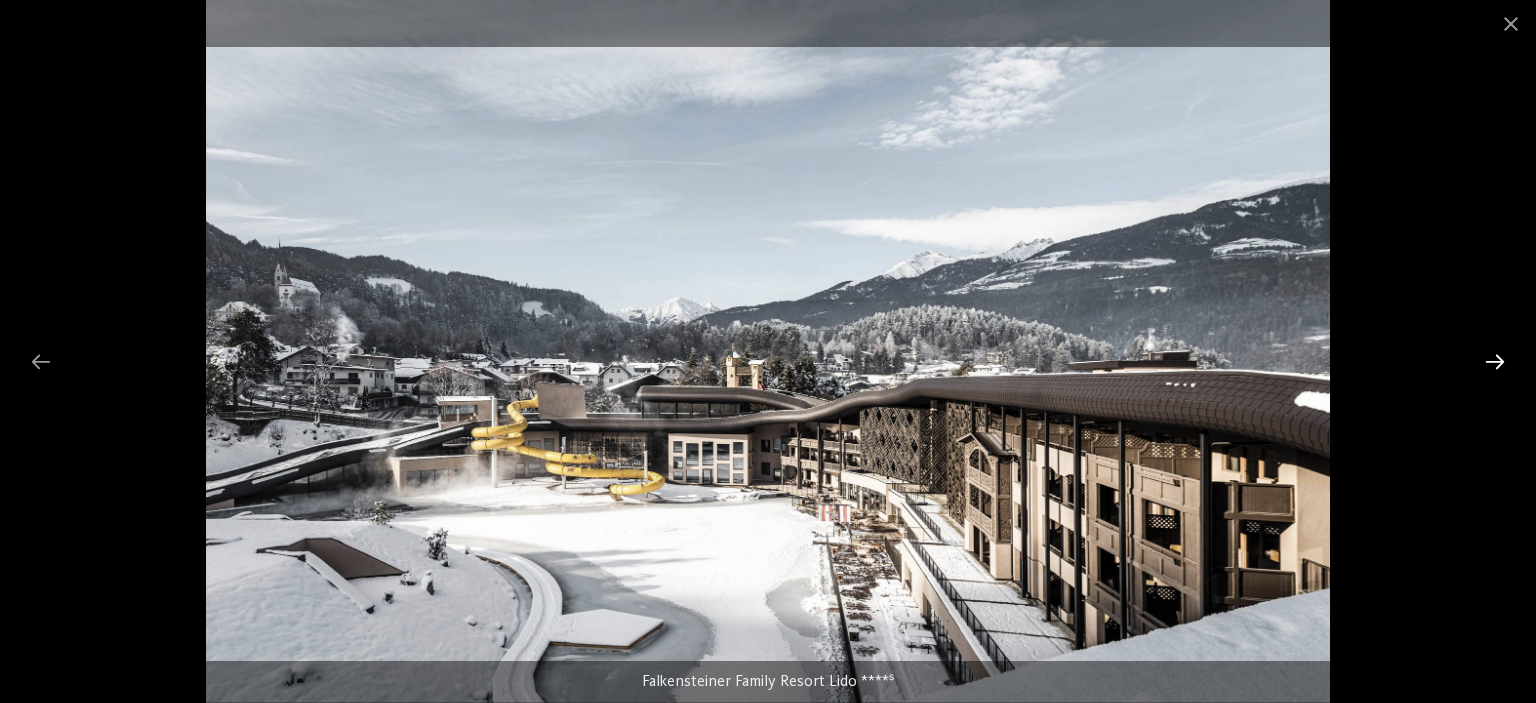 click at bounding box center [1495, 361] 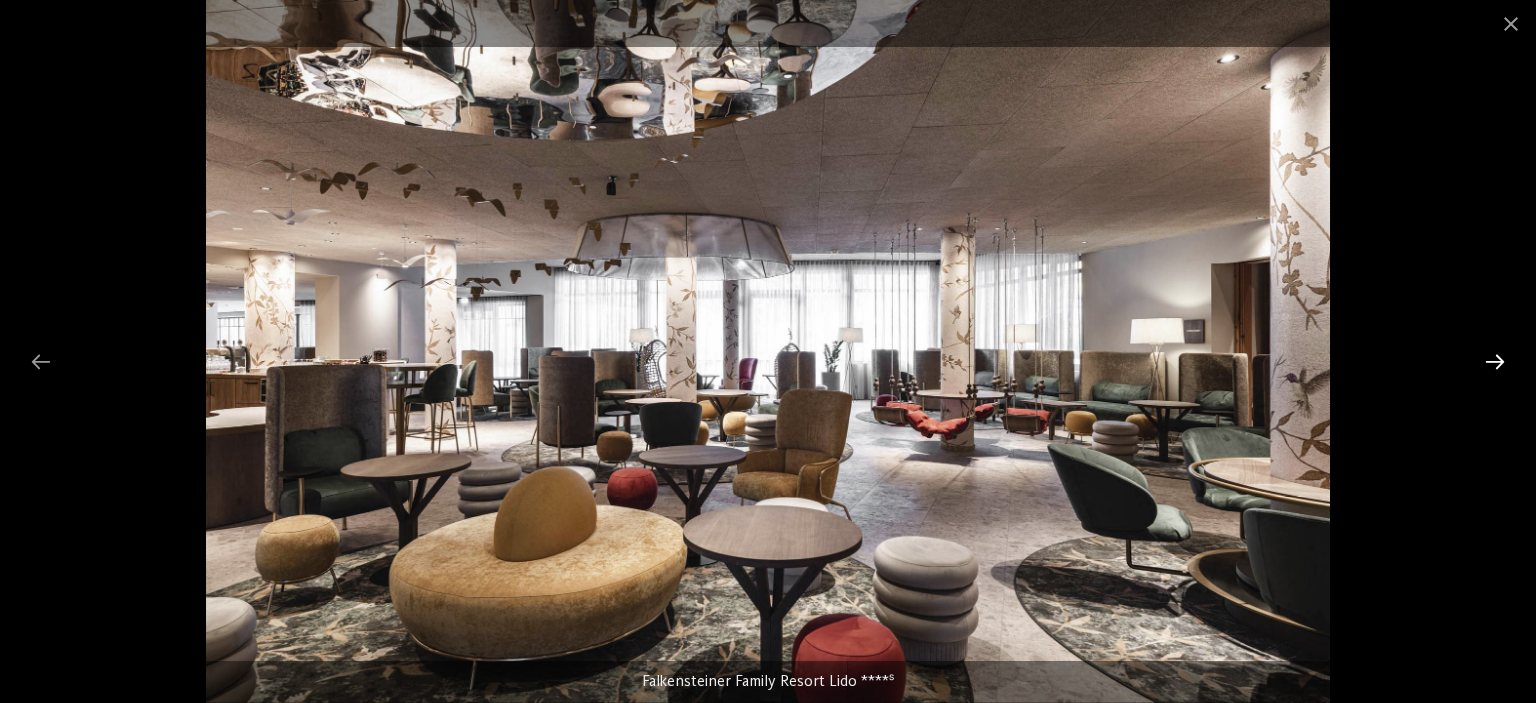 click at bounding box center (1495, 361) 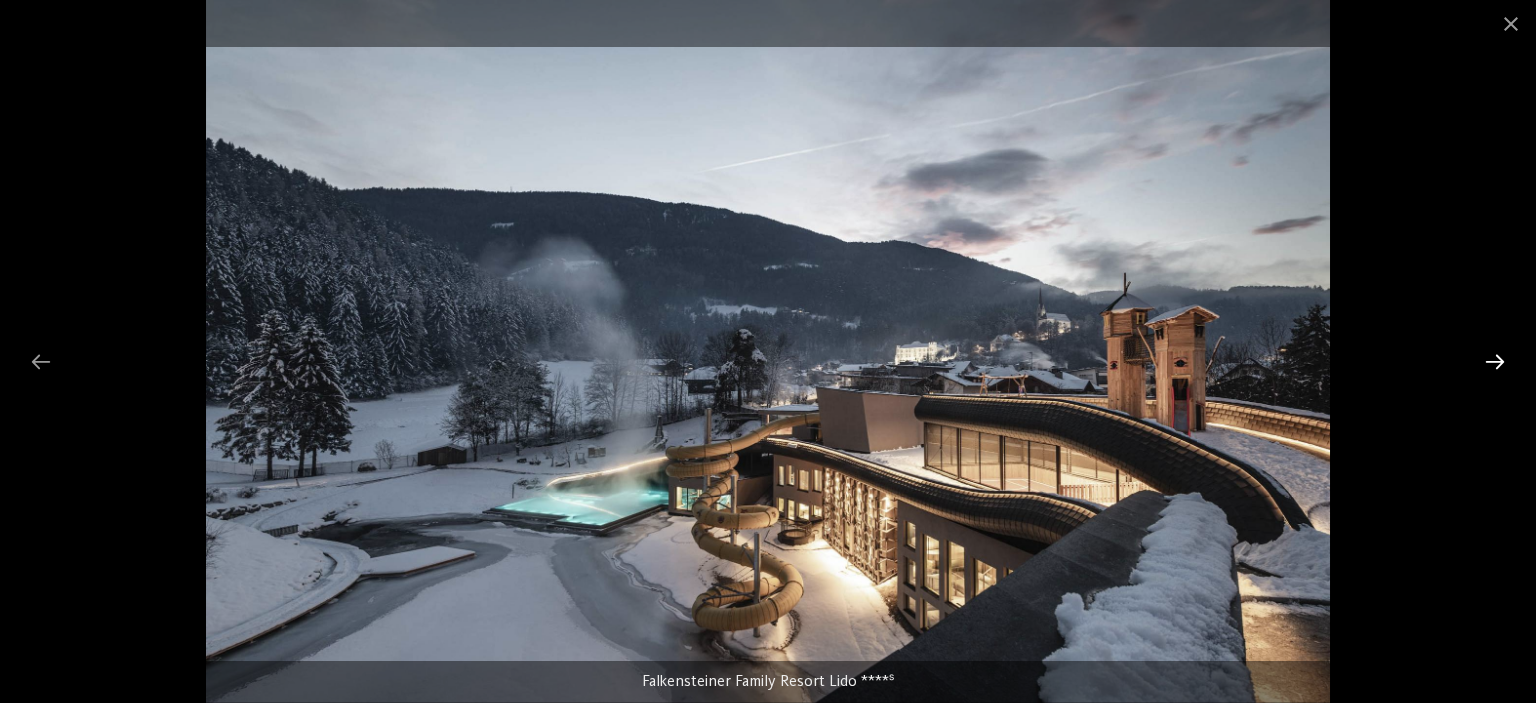 click at bounding box center (1495, 361) 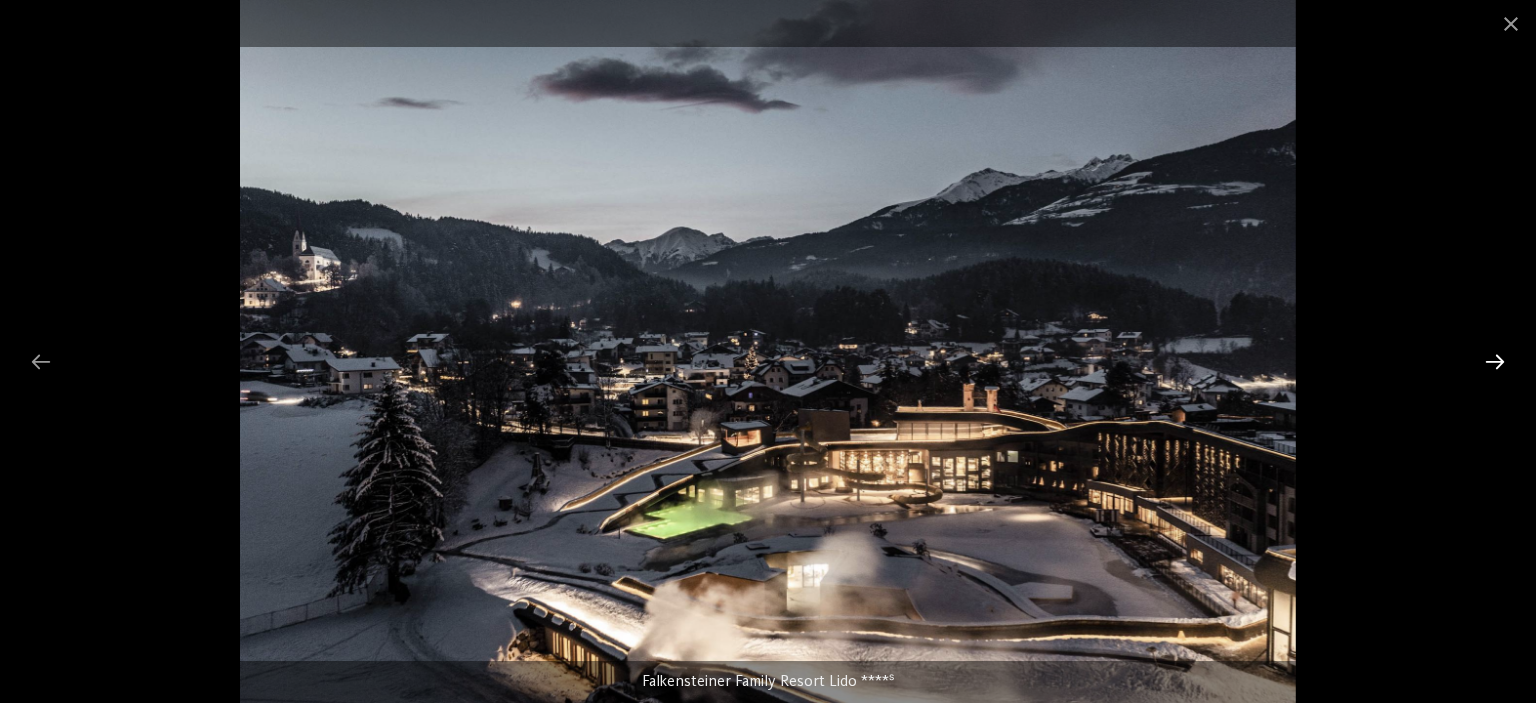 click at bounding box center (1495, 361) 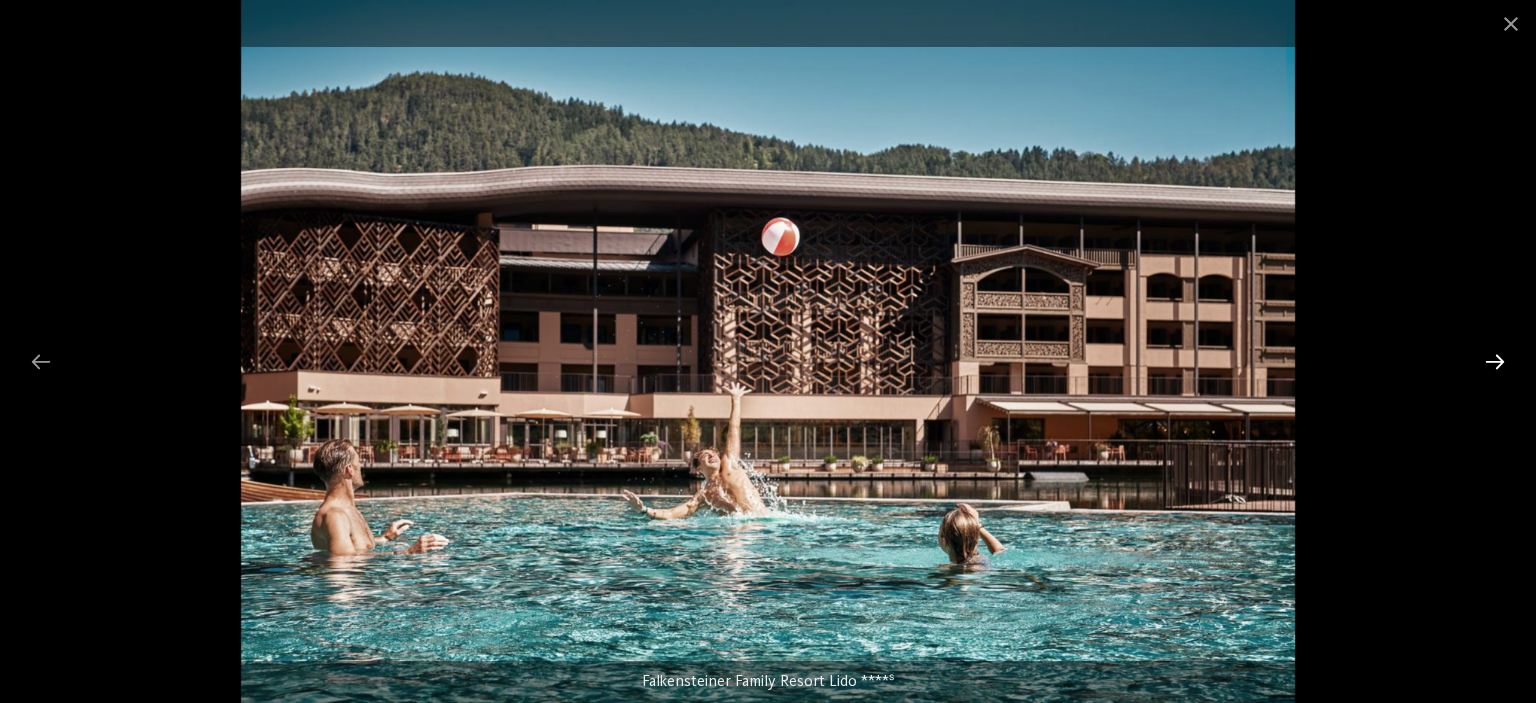 click at bounding box center (1495, 361) 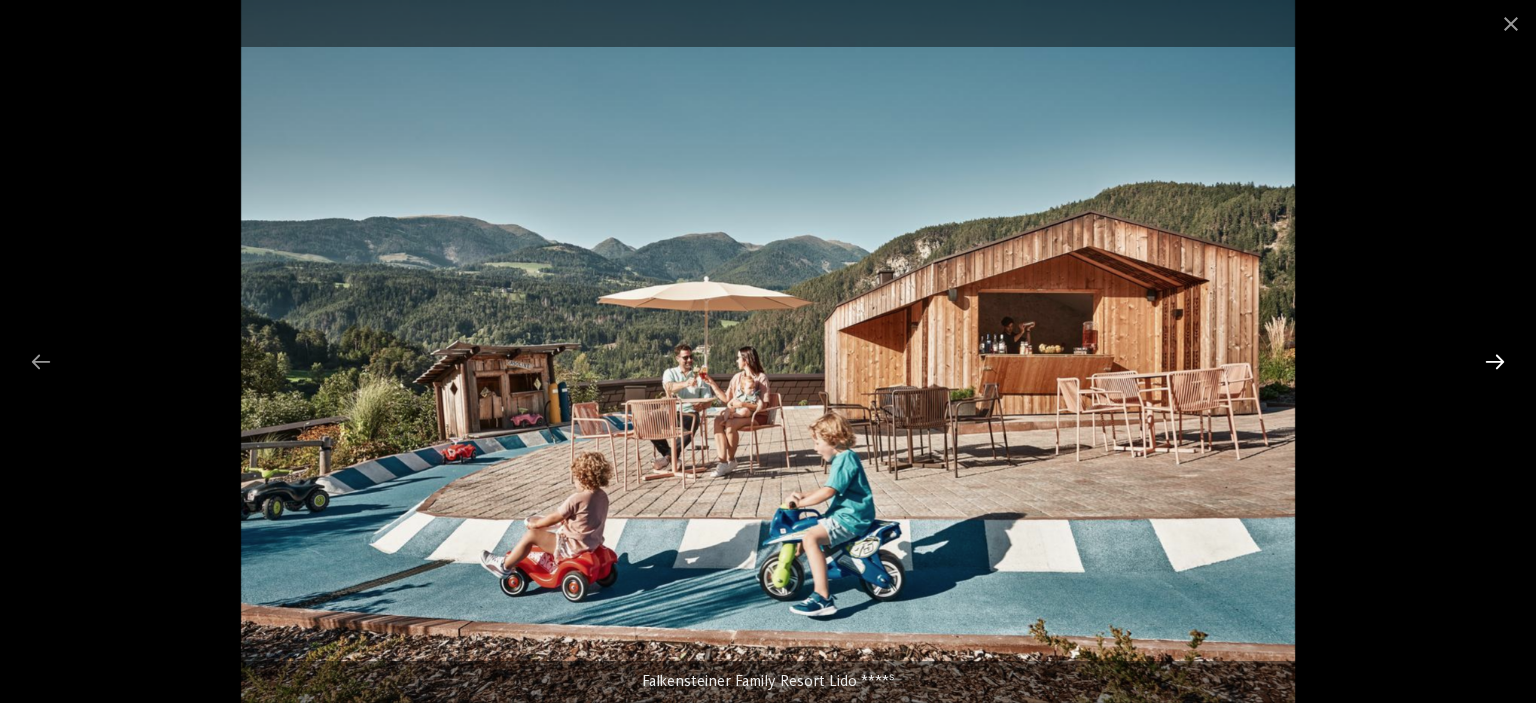 click at bounding box center (1495, 361) 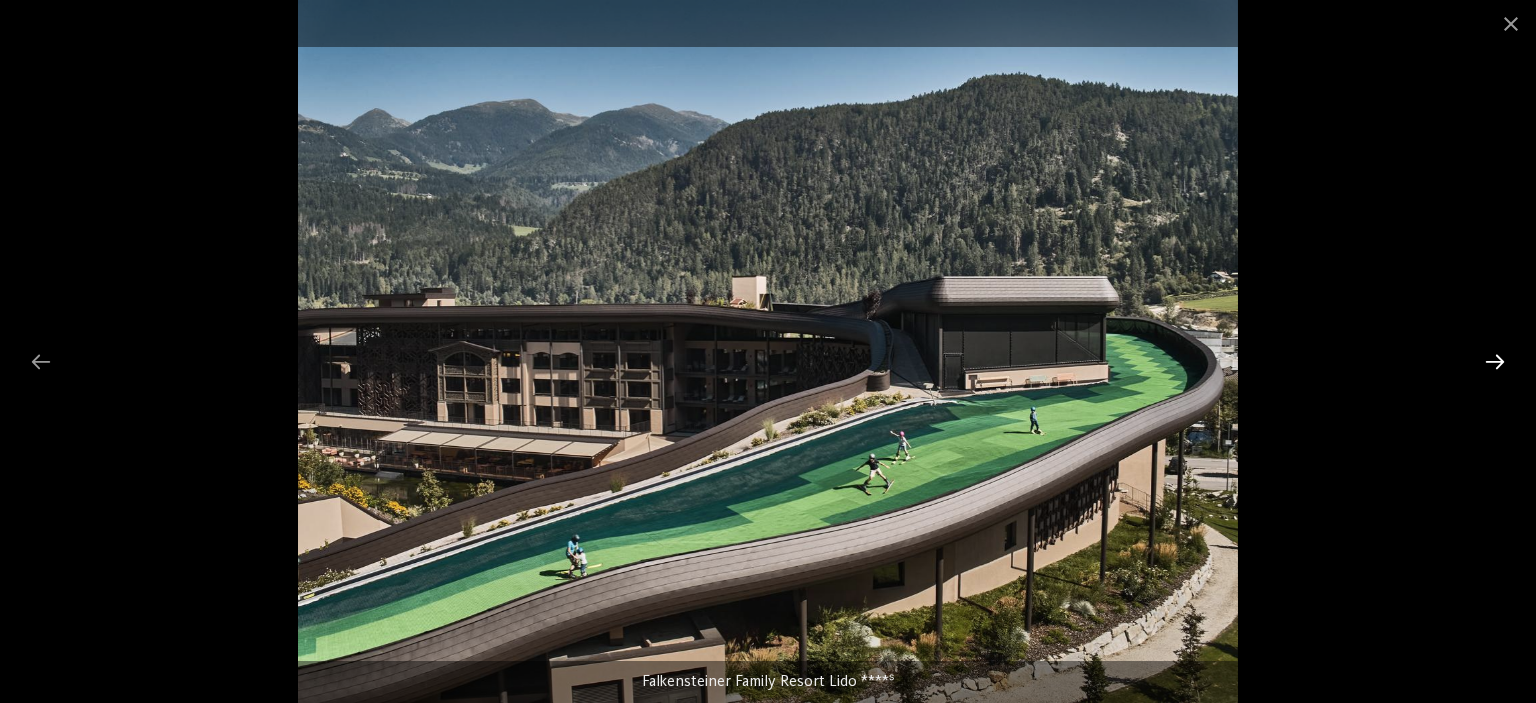 click at bounding box center [1495, 361] 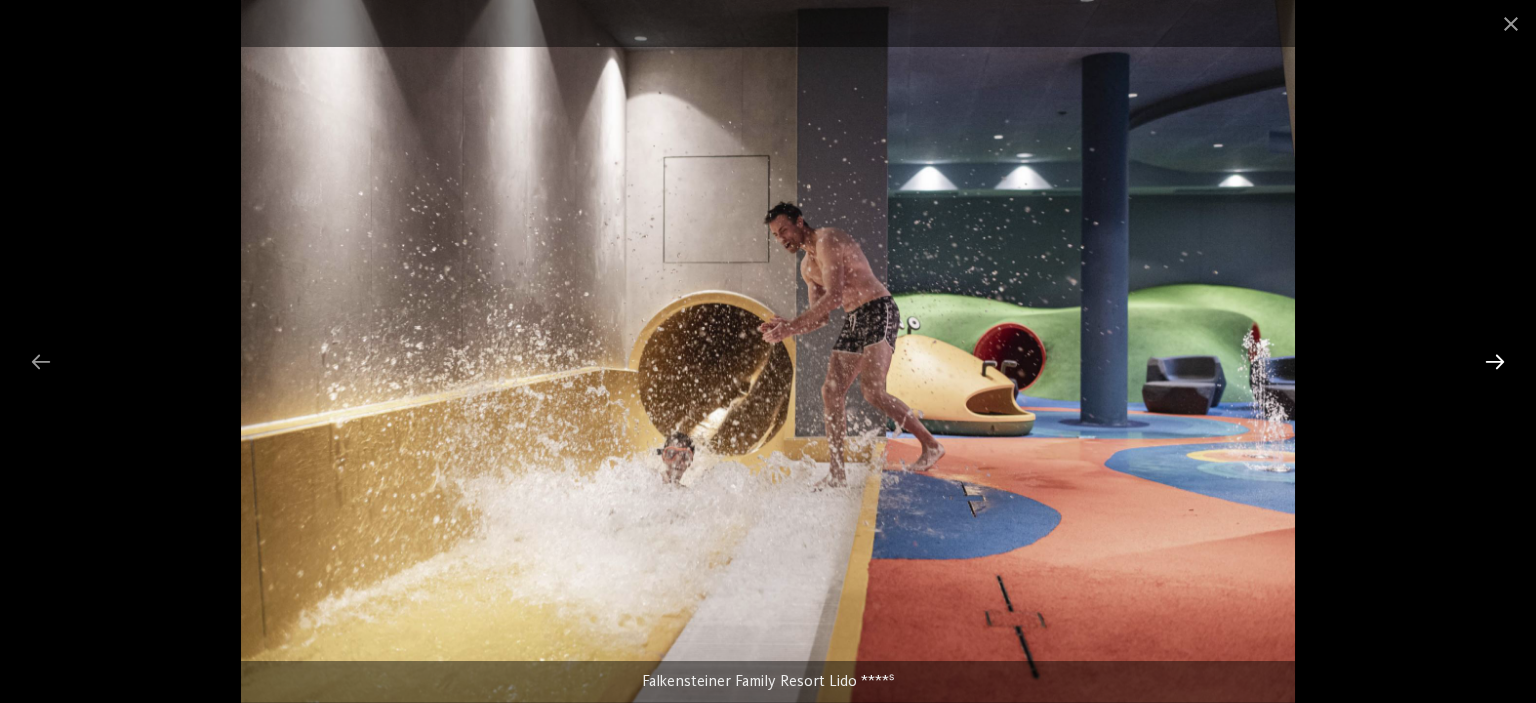 click at bounding box center (1495, 361) 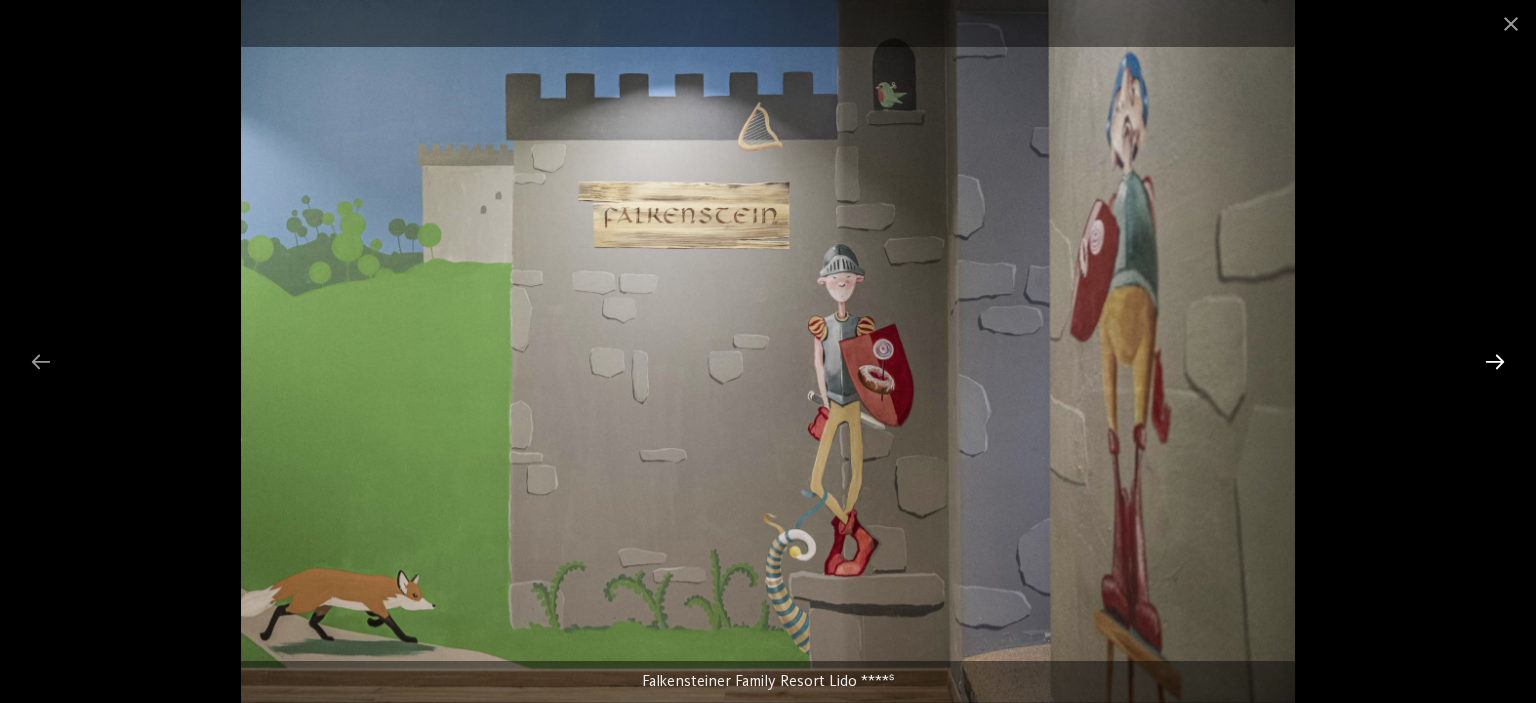 click at bounding box center (1495, 361) 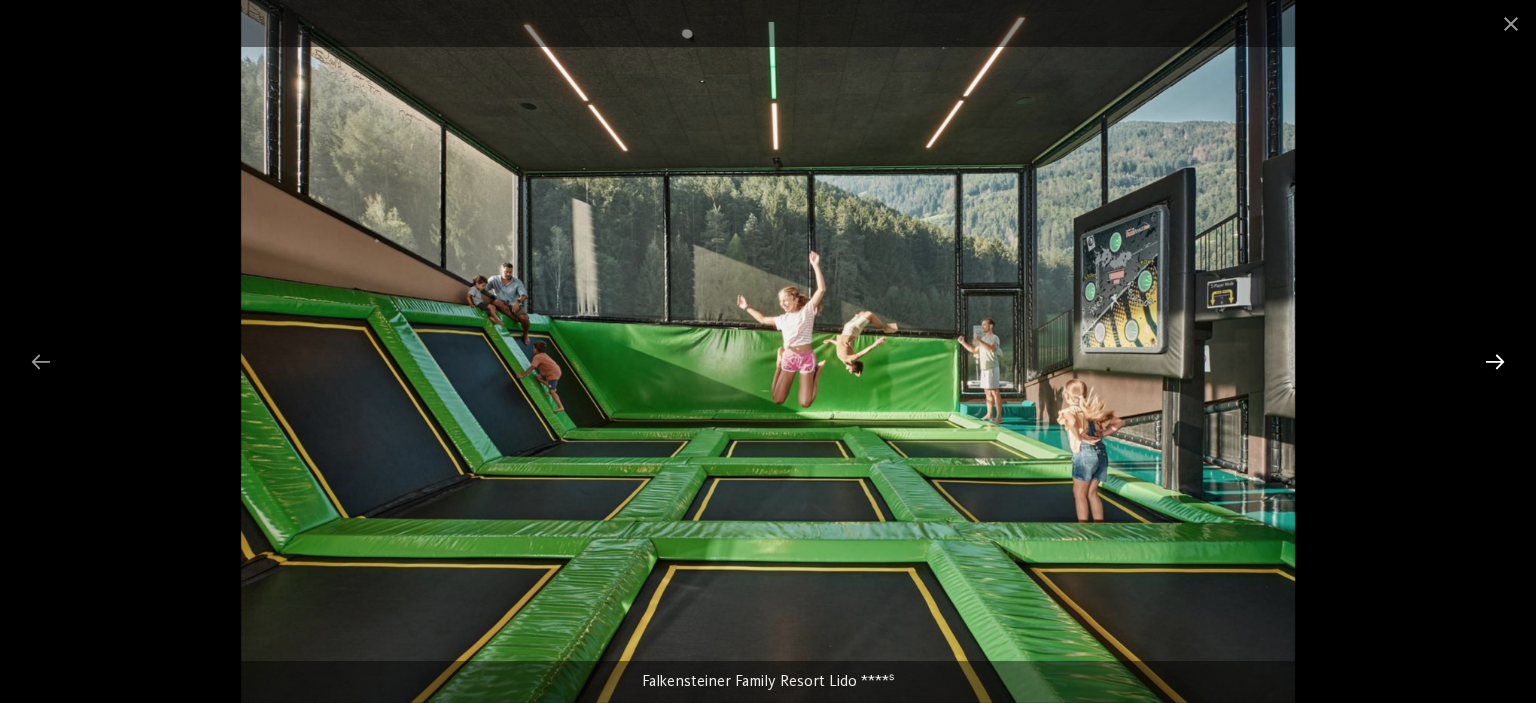 click at bounding box center (1495, 361) 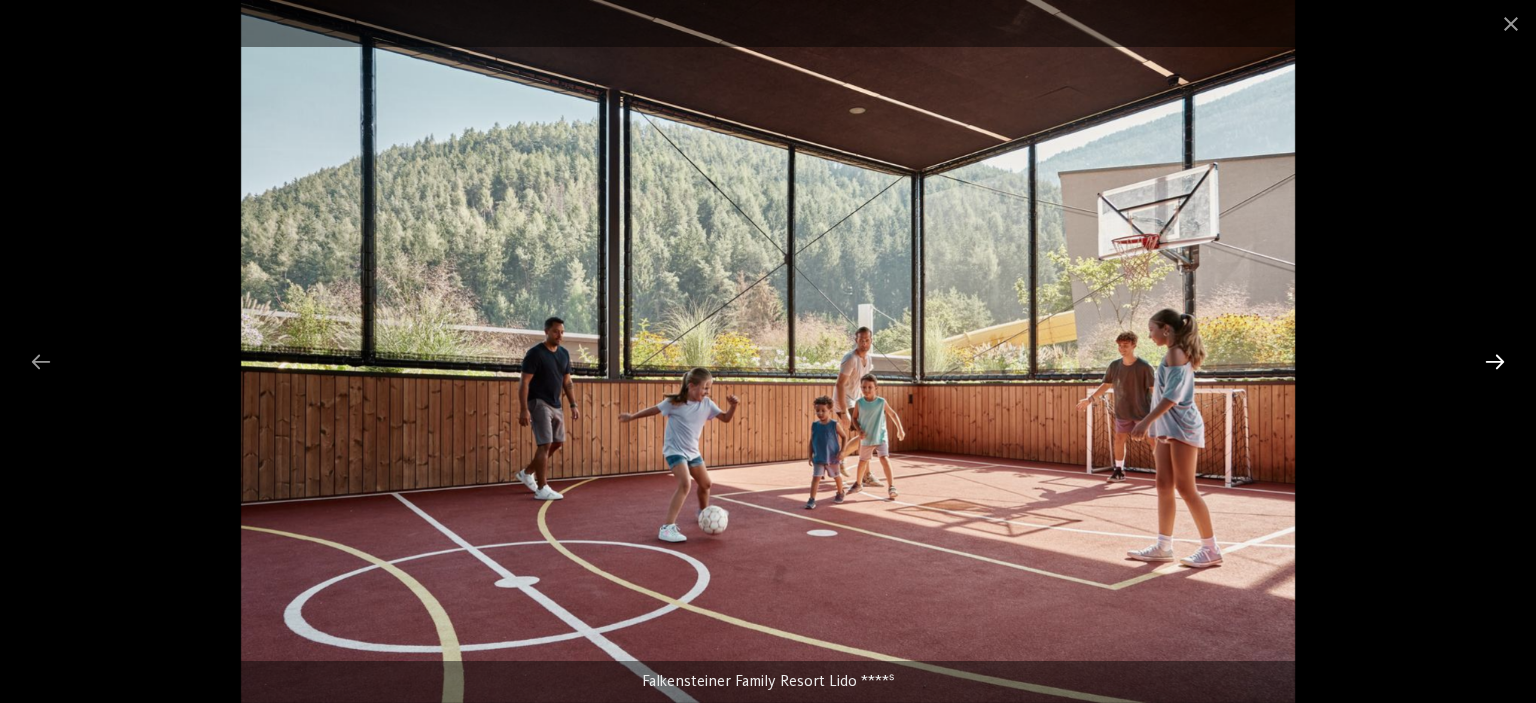 click at bounding box center (1495, 361) 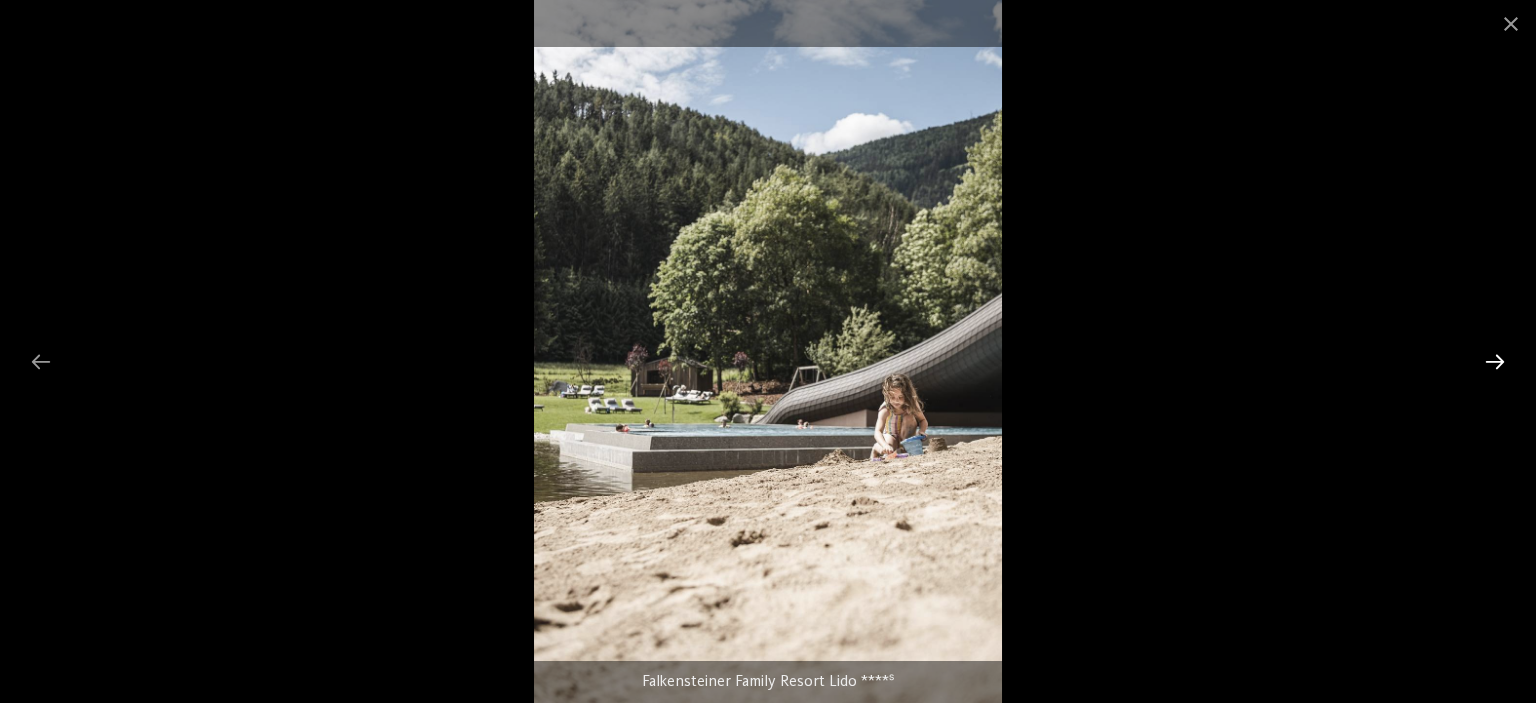 click at bounding box center (1495, 361) 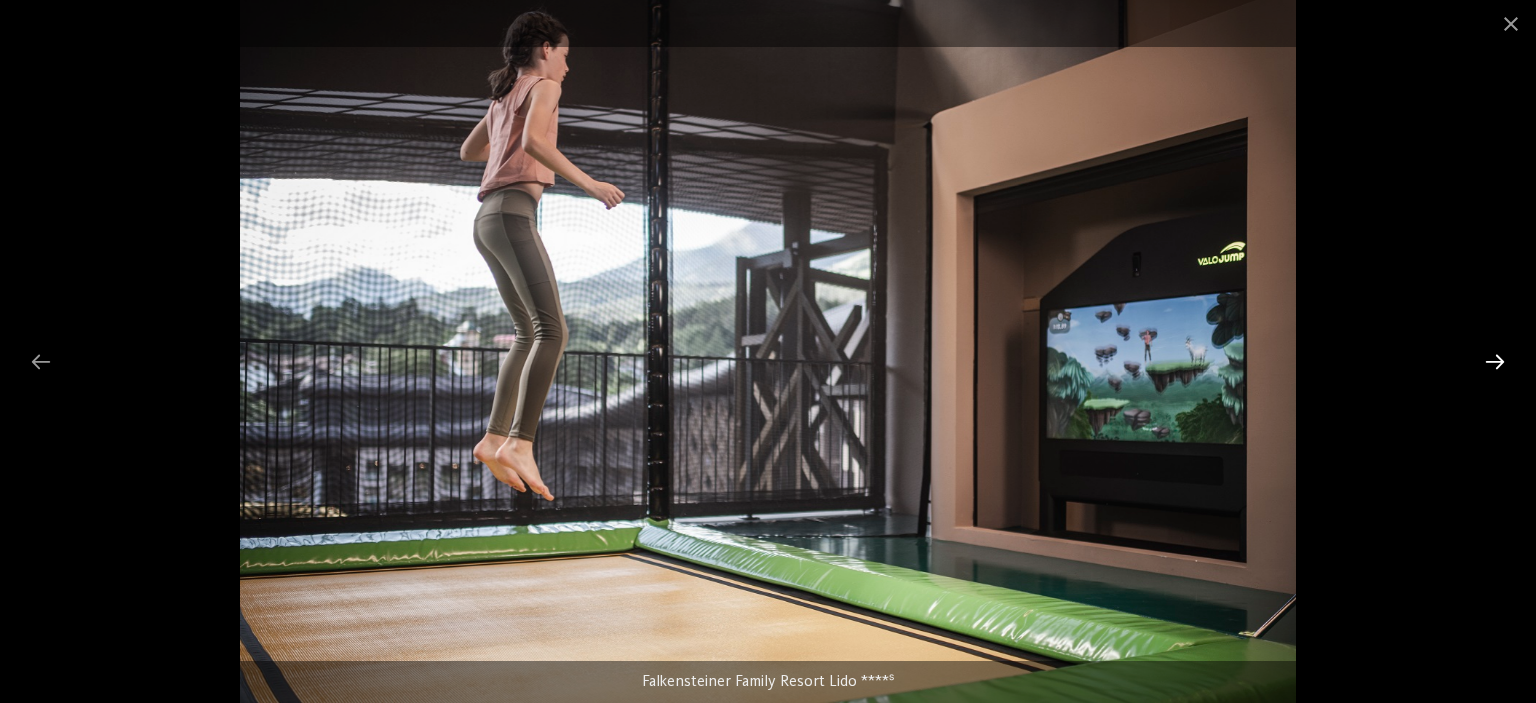 click at bounding box center [1495, 361] 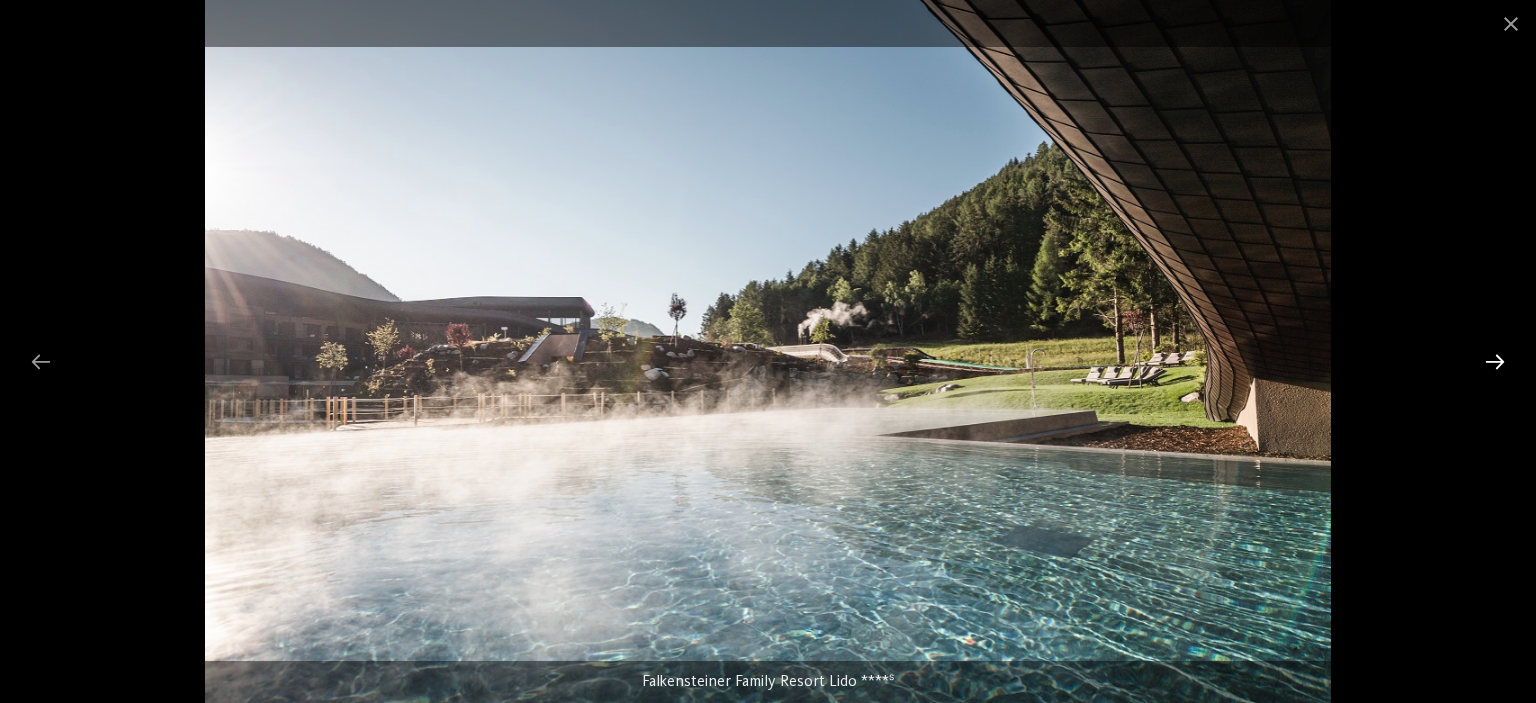 click at bounding box center [1495, 361] 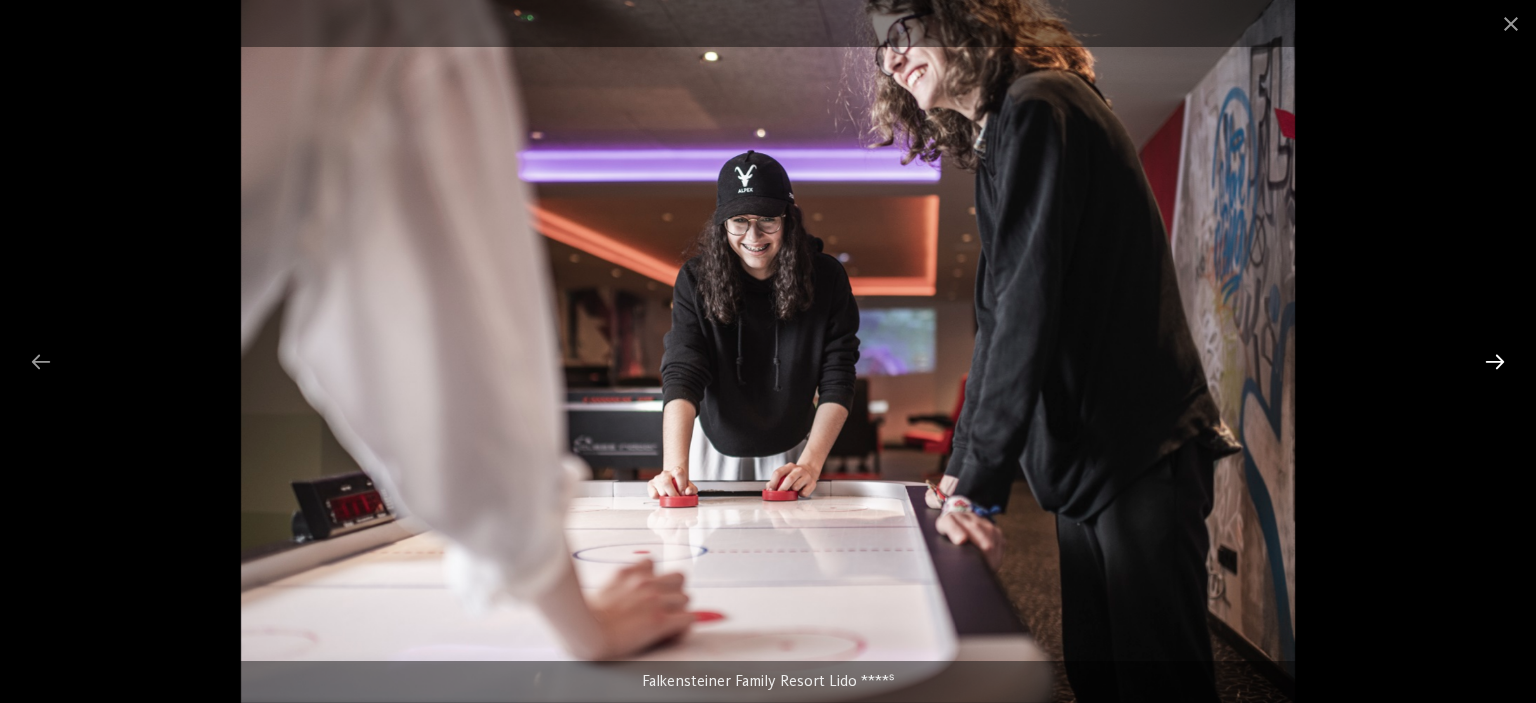 click at bounding box center (1495, 361) 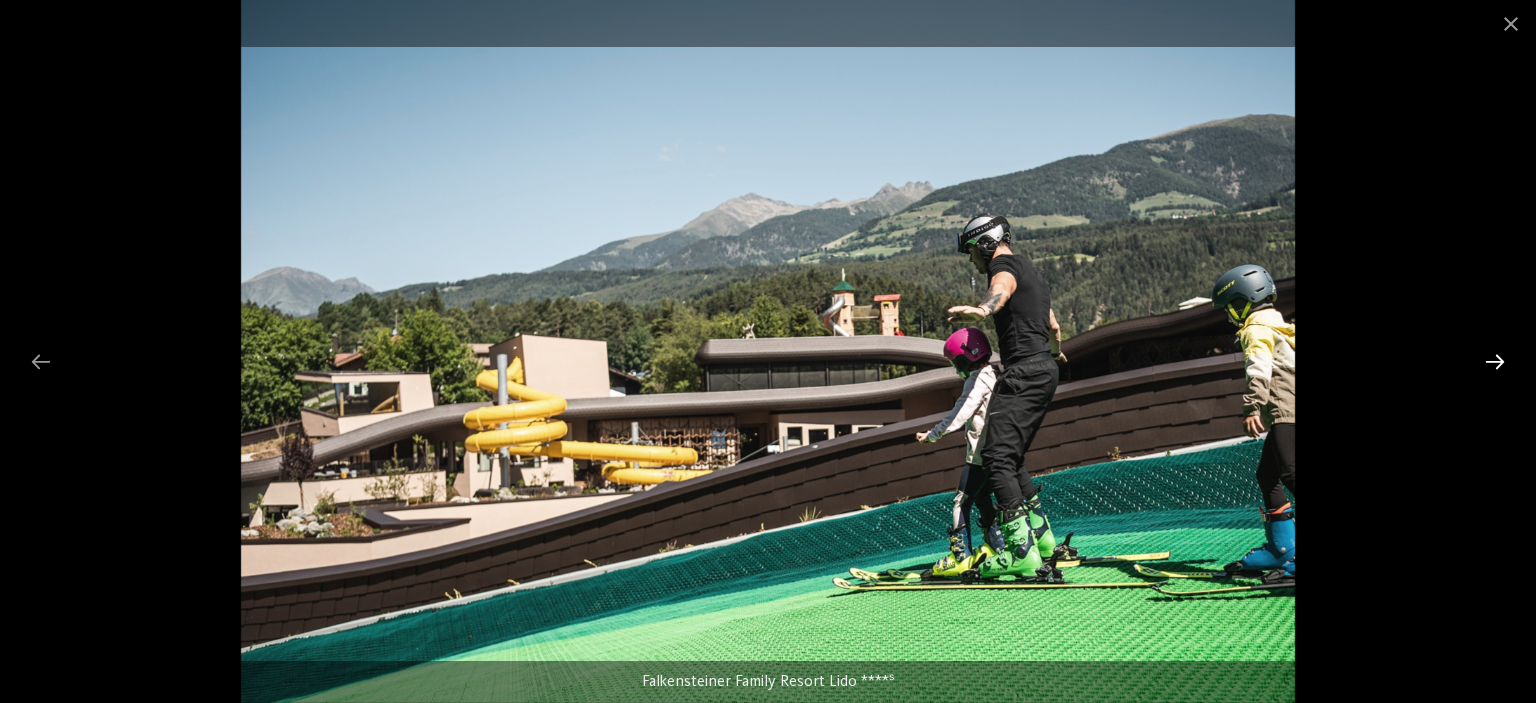 click at bounding box center (1495, 361) 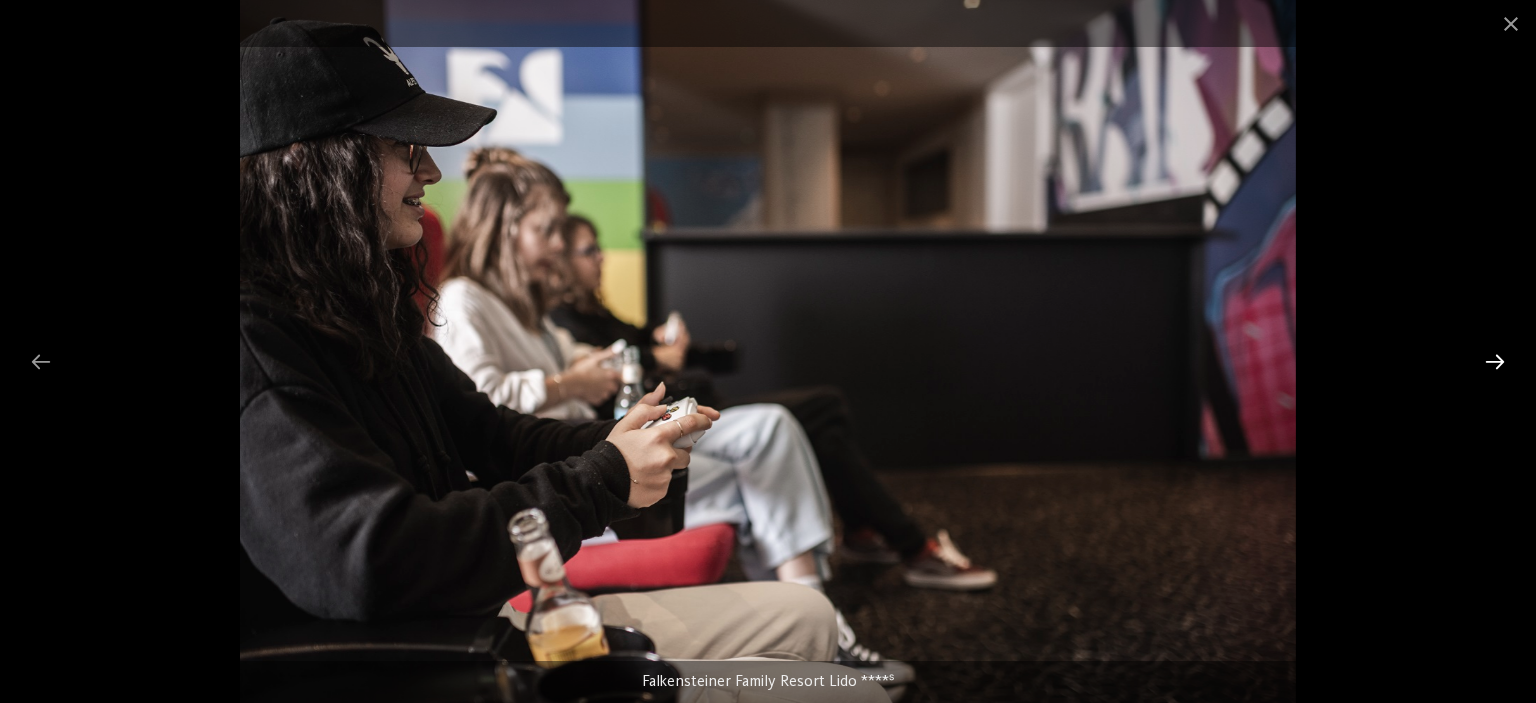 click at bounding box center (1495, 361) 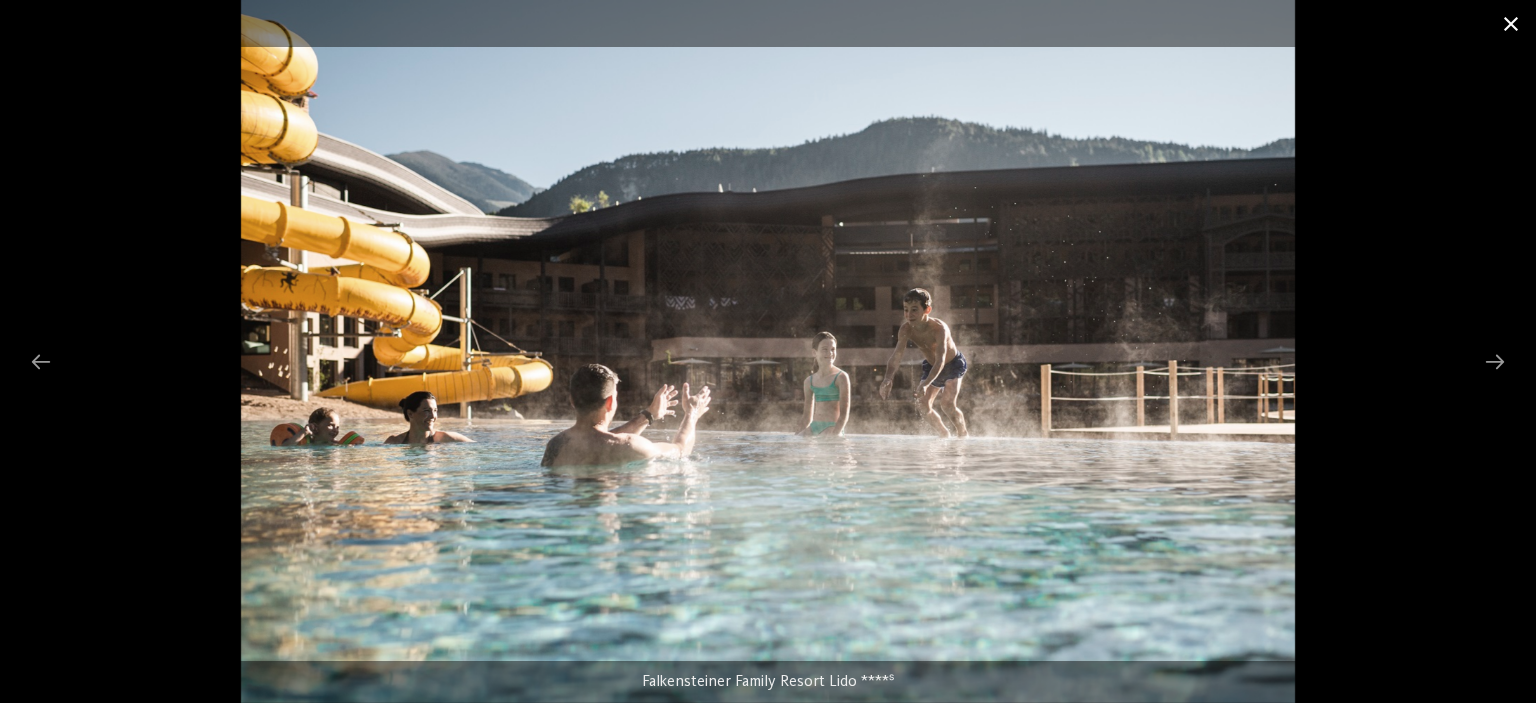 click at bounding box center [1511, 23] 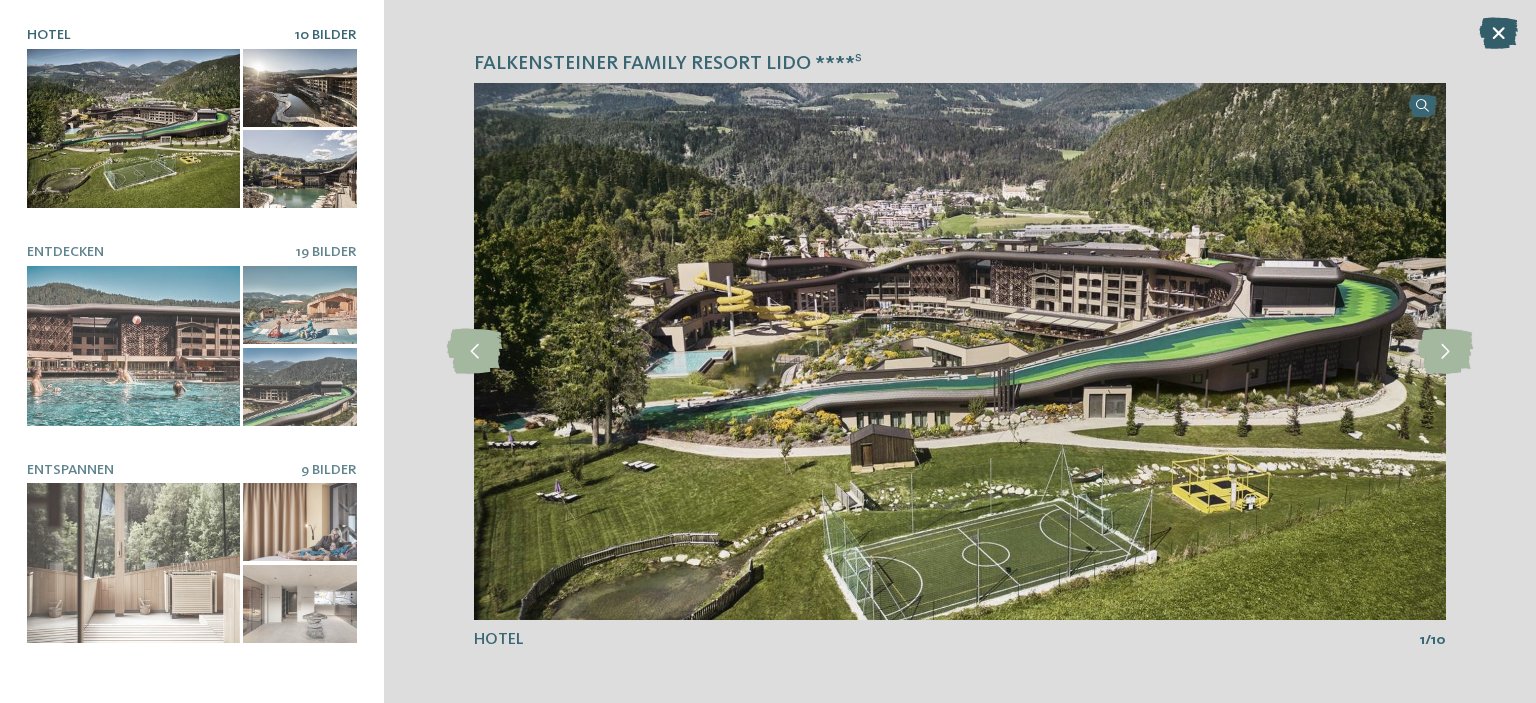 click at bounding box center (1498, 33) 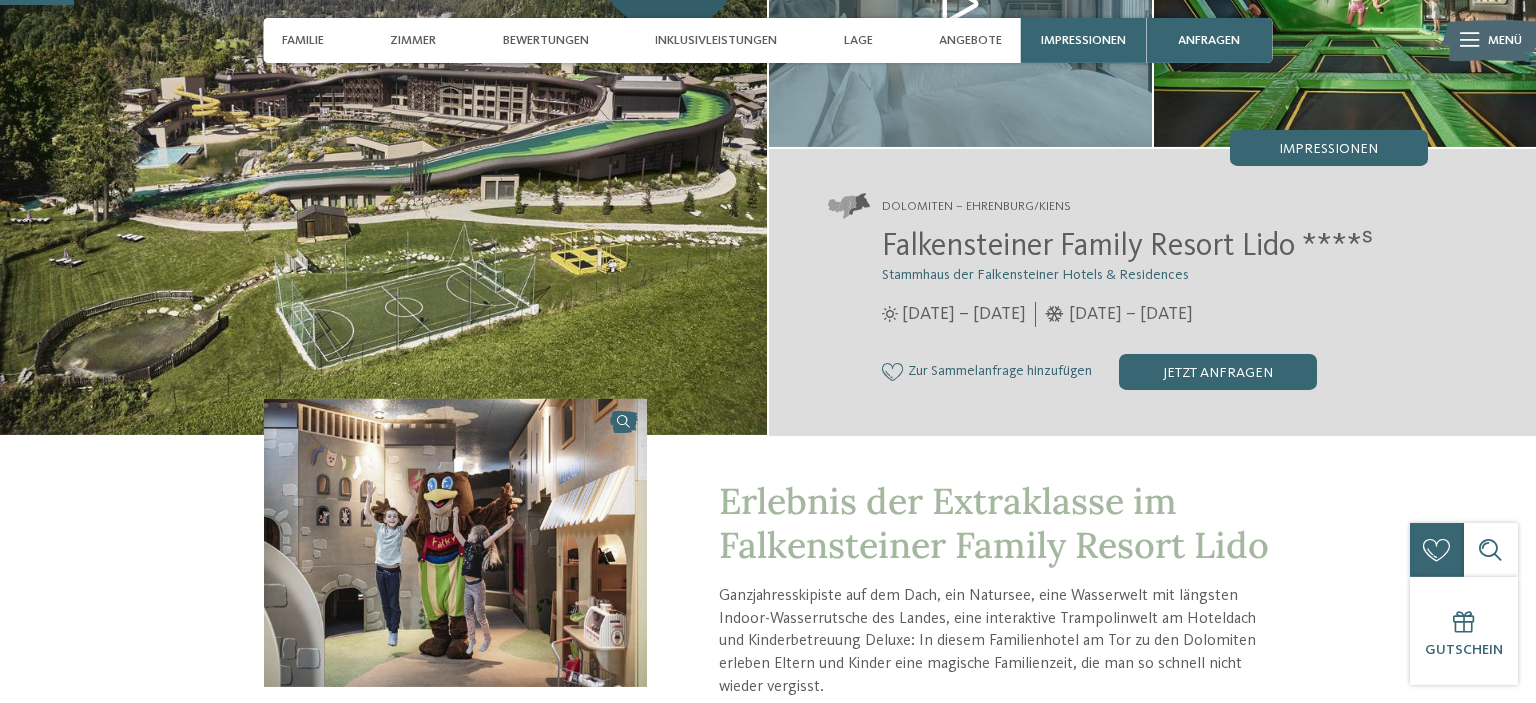 scroll, scrollTop: 0, scrollLeft: 0, axis: both 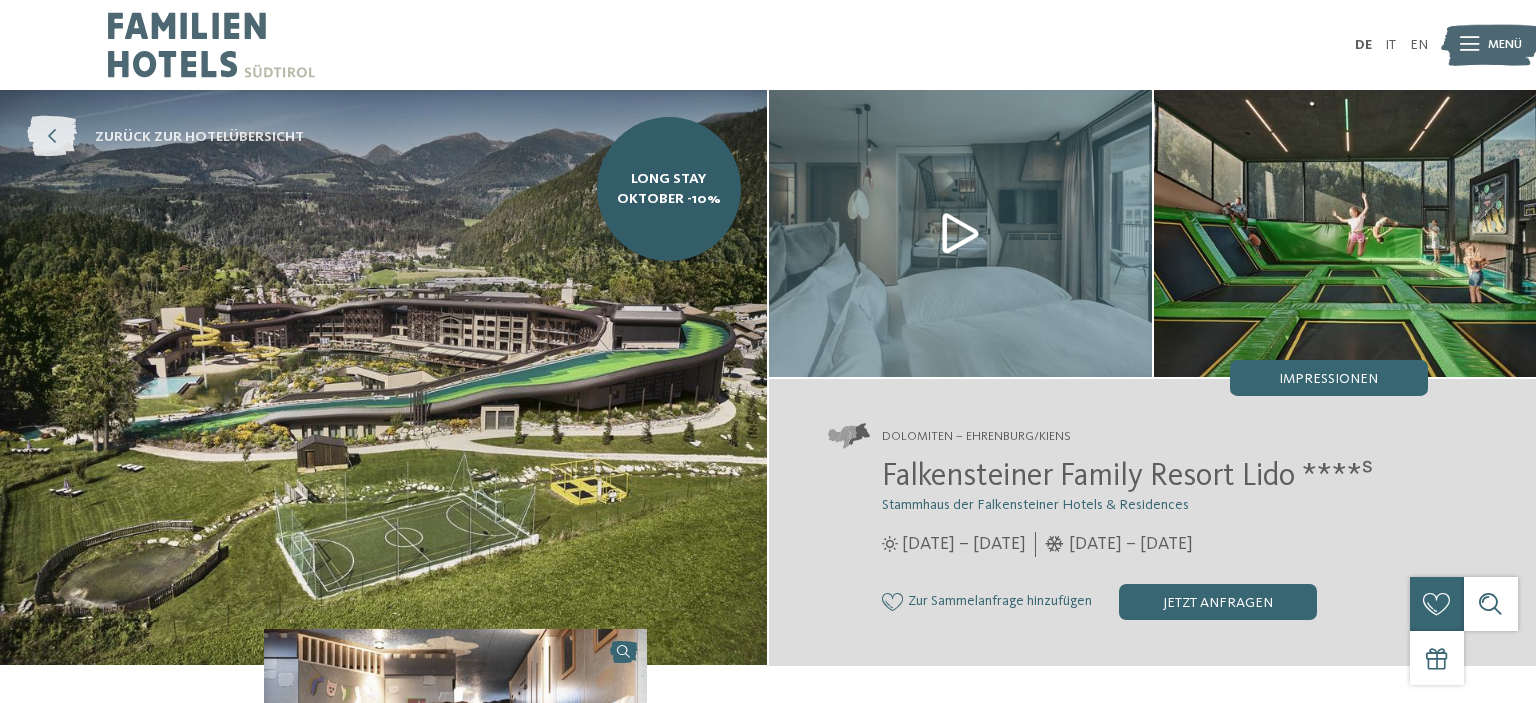 click at bounding box center [52, 137] 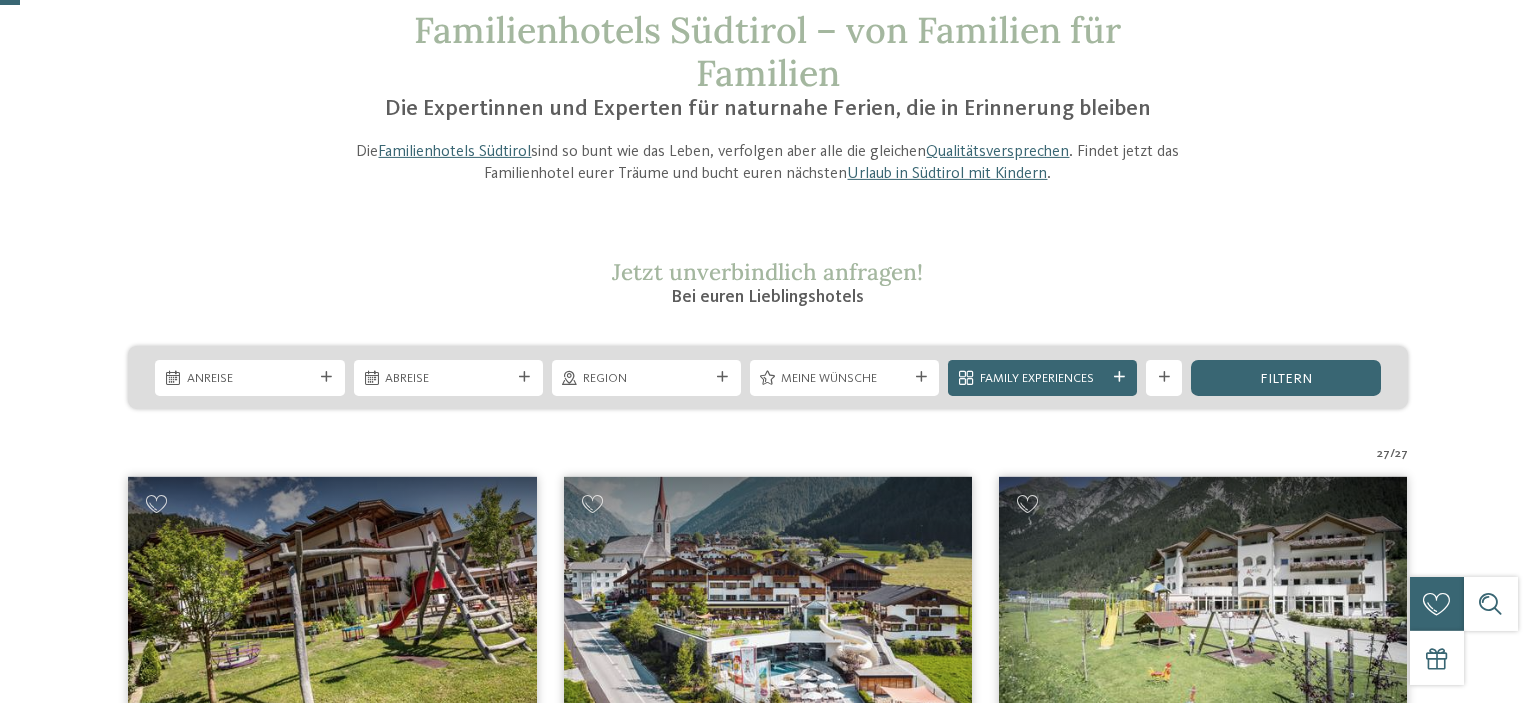 scroll, scrollTop: 0, scrollLeft: 0, axis: both 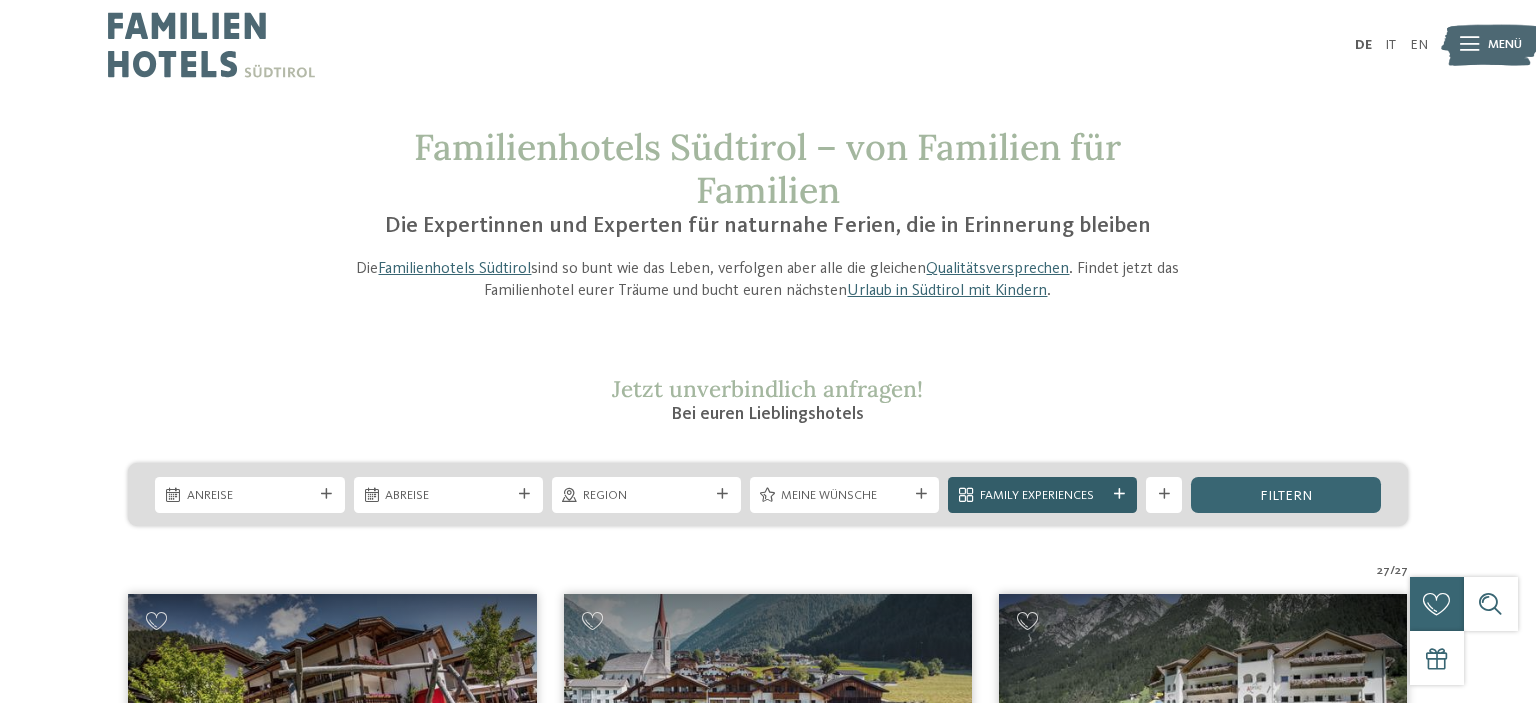 click on "Family Experiences" at bounding box center (1043, 496) 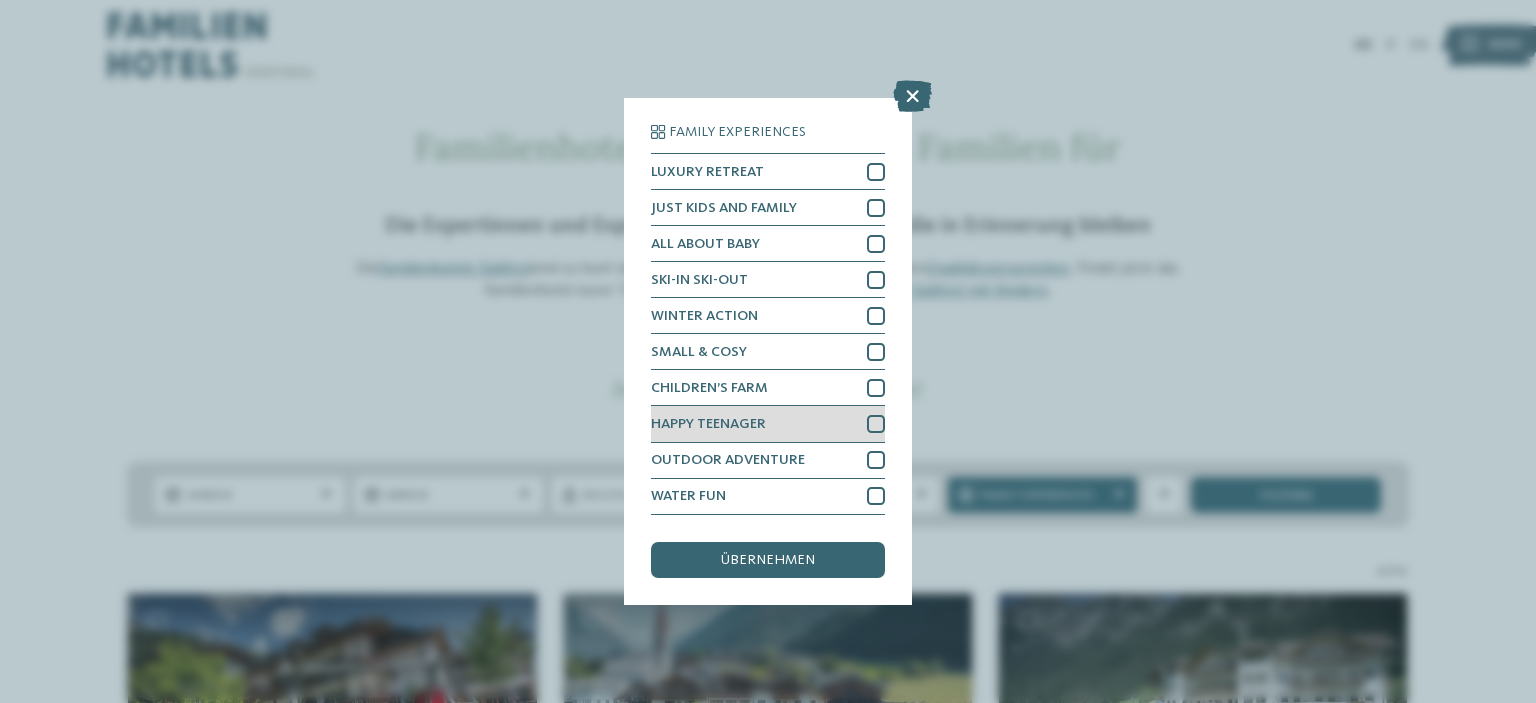 click at bounding box center [876, 424] 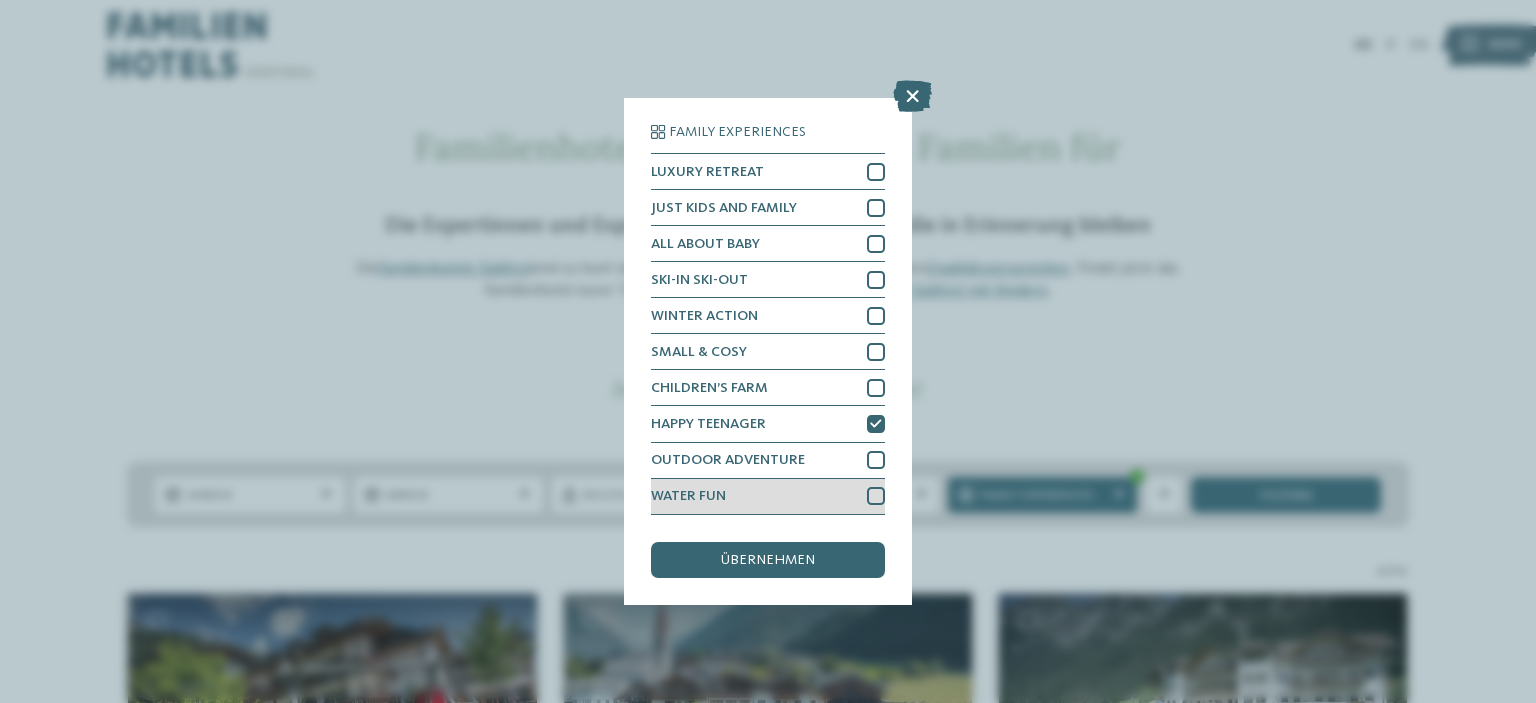 click at bounding box center (876, 496) 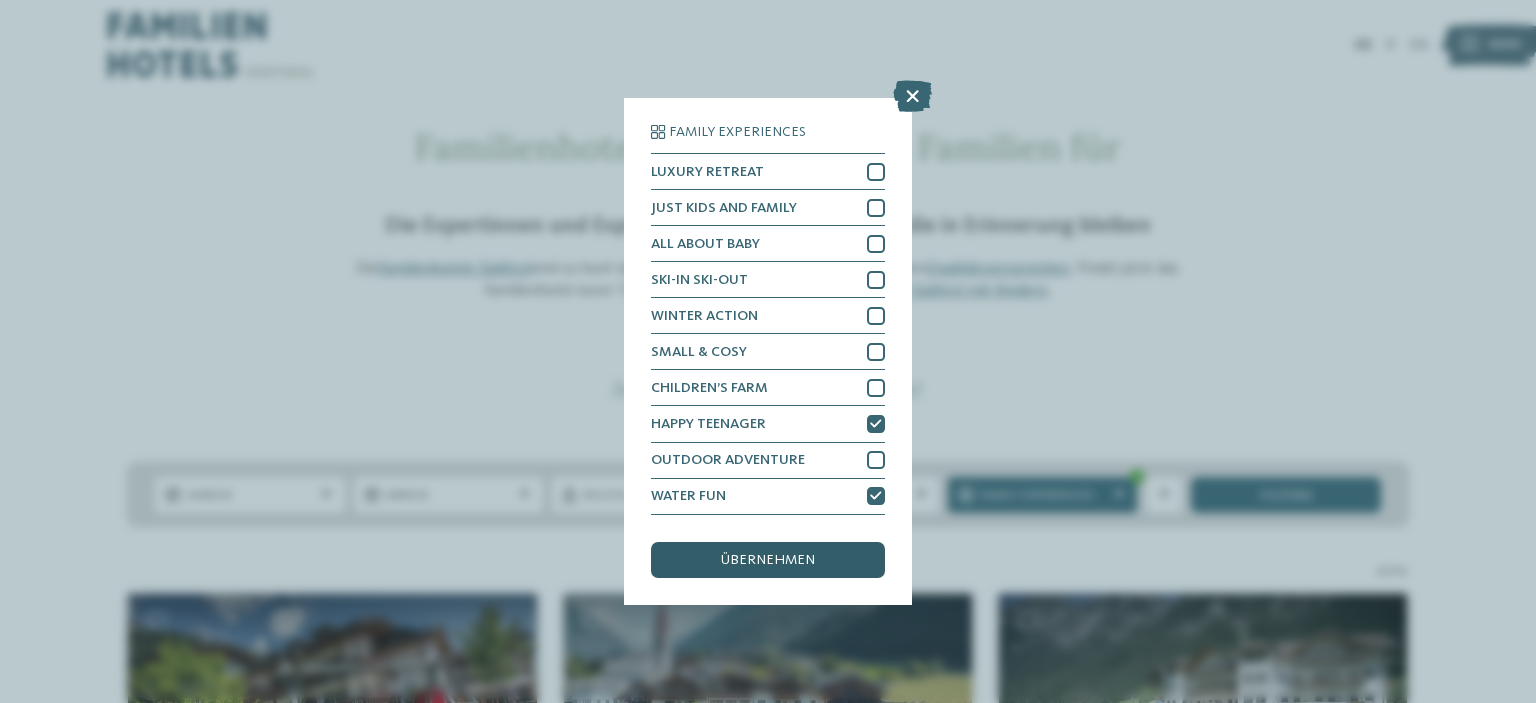 click on "übernehmen" at bounding box center [768, 560] 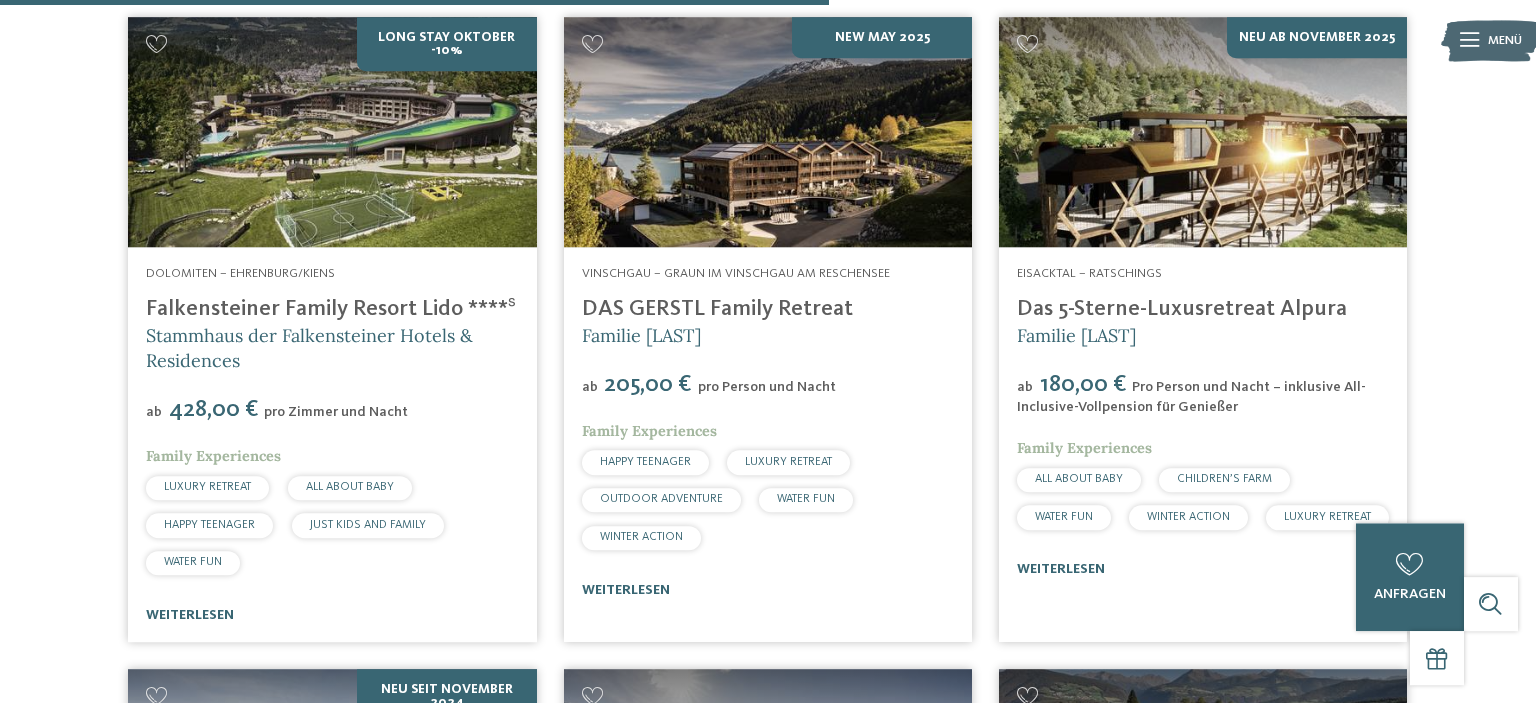 scroll, scrollTop: 1972, scrollLeft: 0, axis: vertical 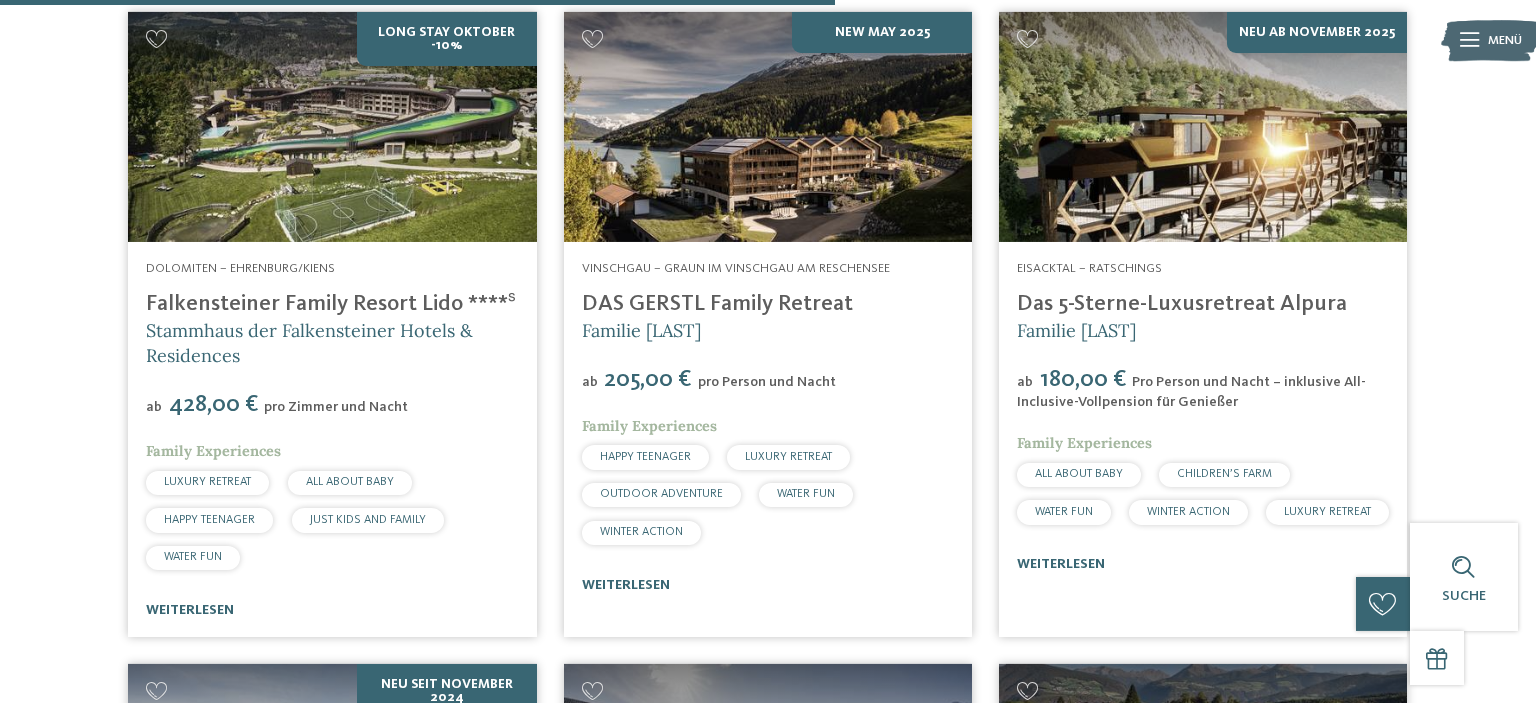 click at bounding box center [768, 127] 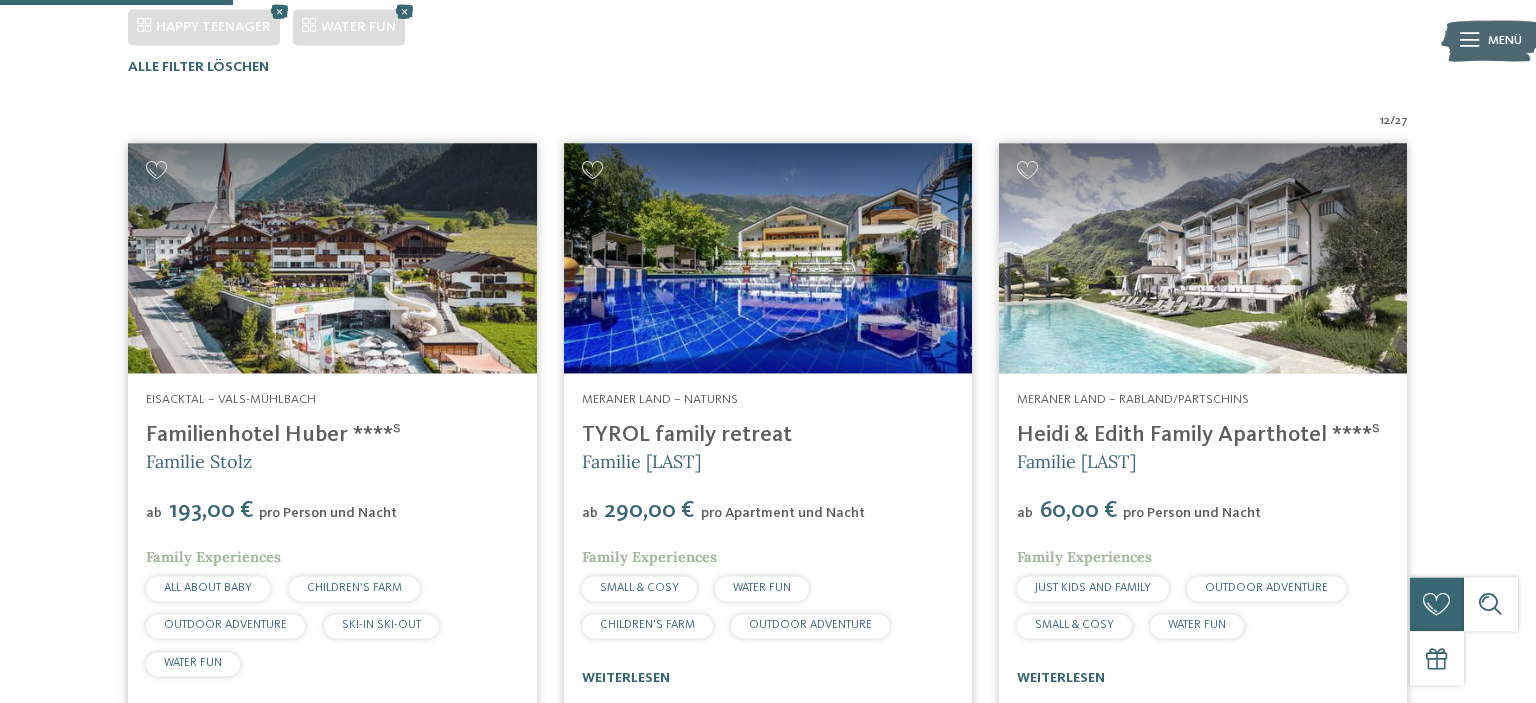 scroll, scrollTop: 549, scrollLeft: 0, axis: vertical 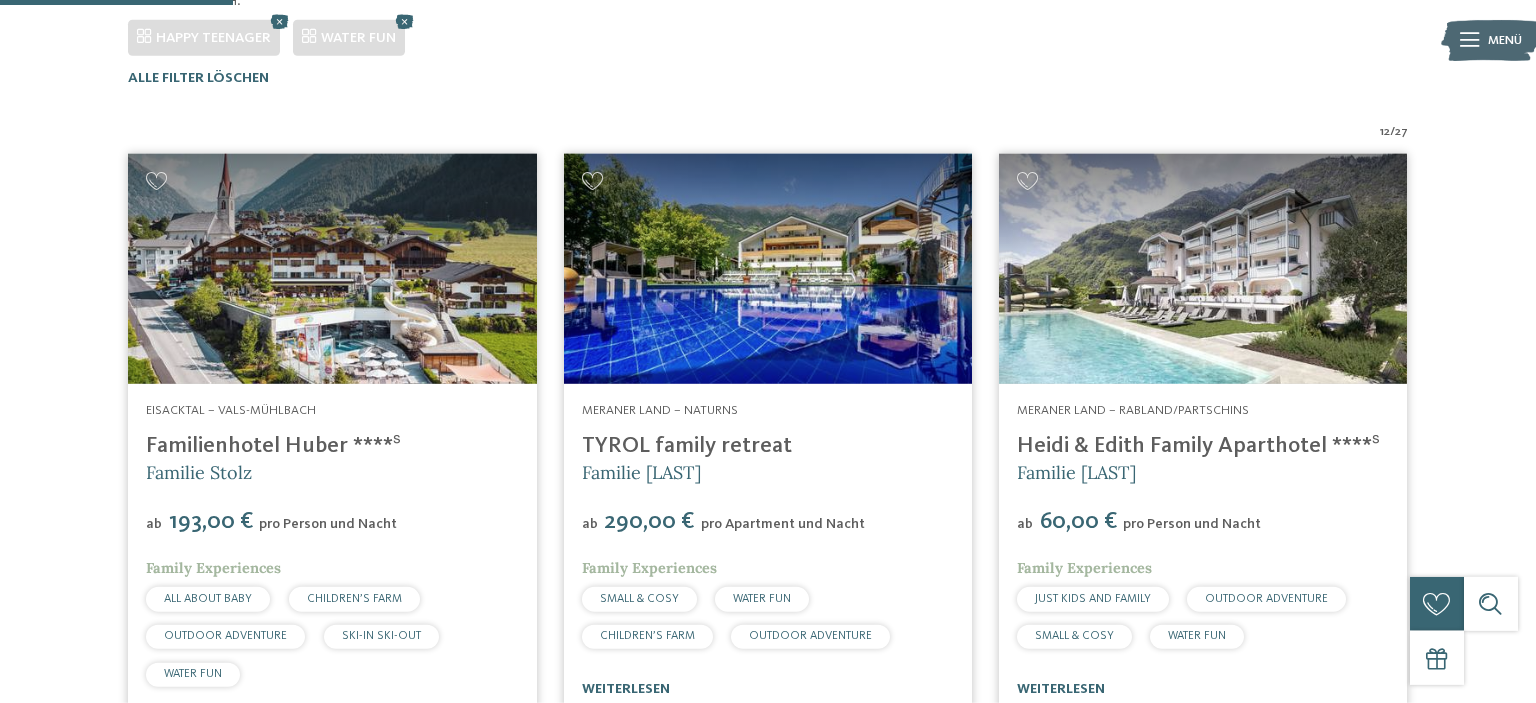 click at bounding box center [768, 269] 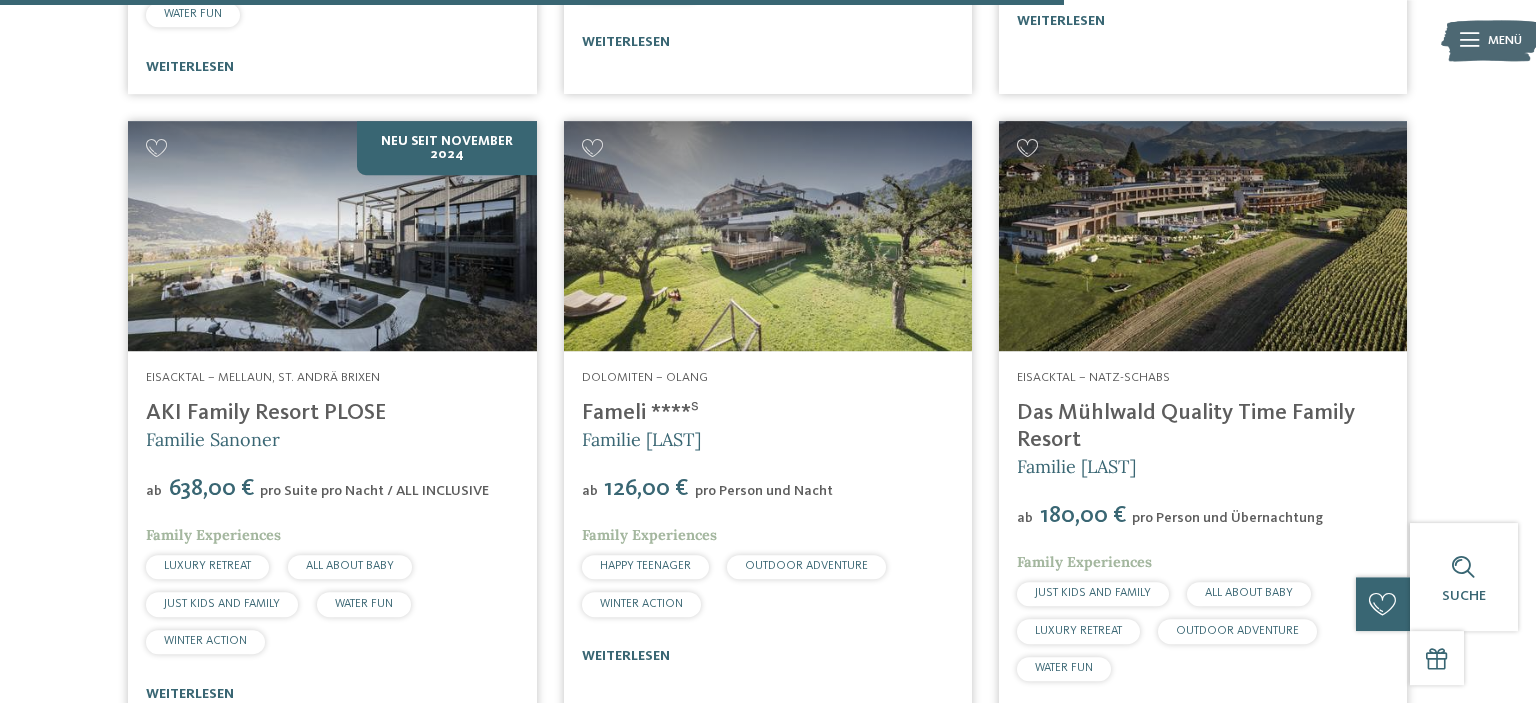 scroll, scrollTop: 2517, scrollLeft: 0, axis: vertical 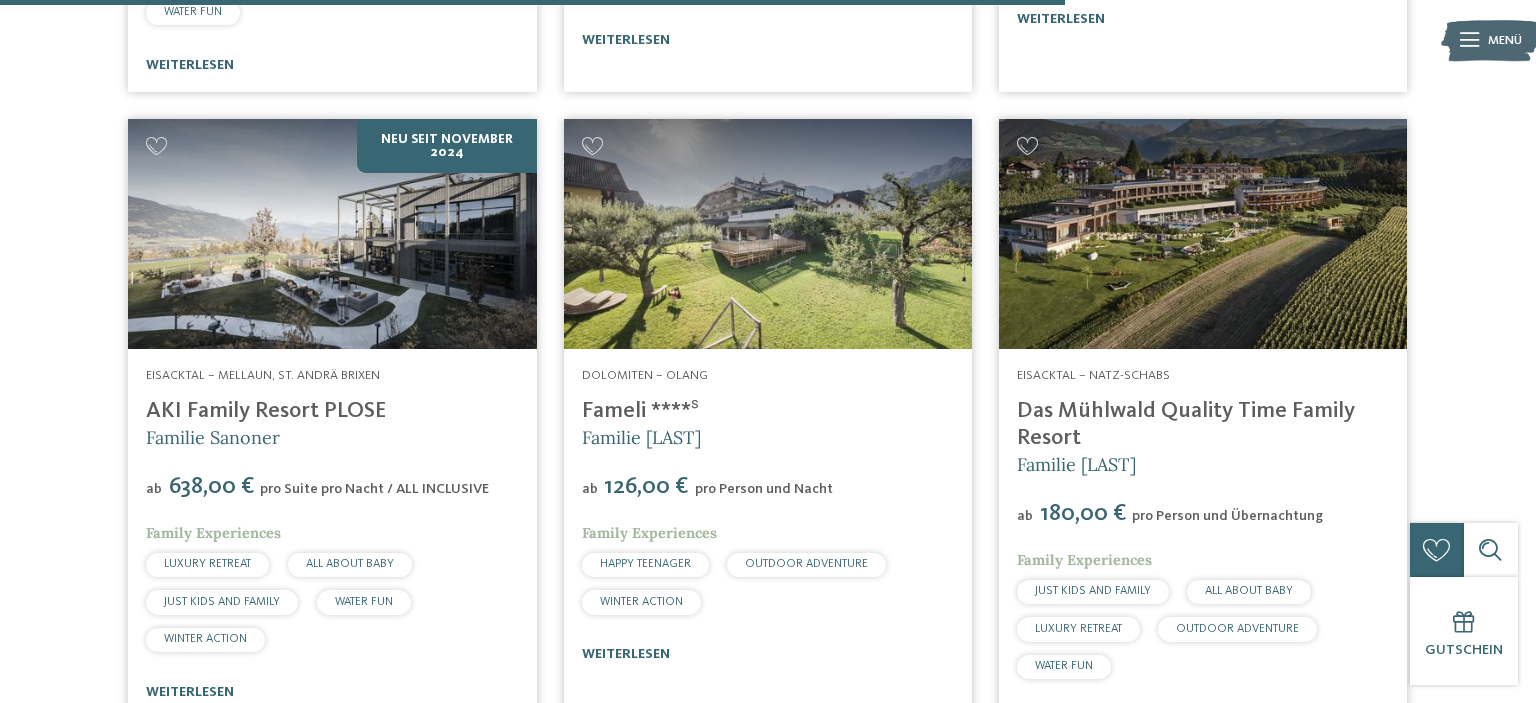 click at bounding box center (1203, 234) 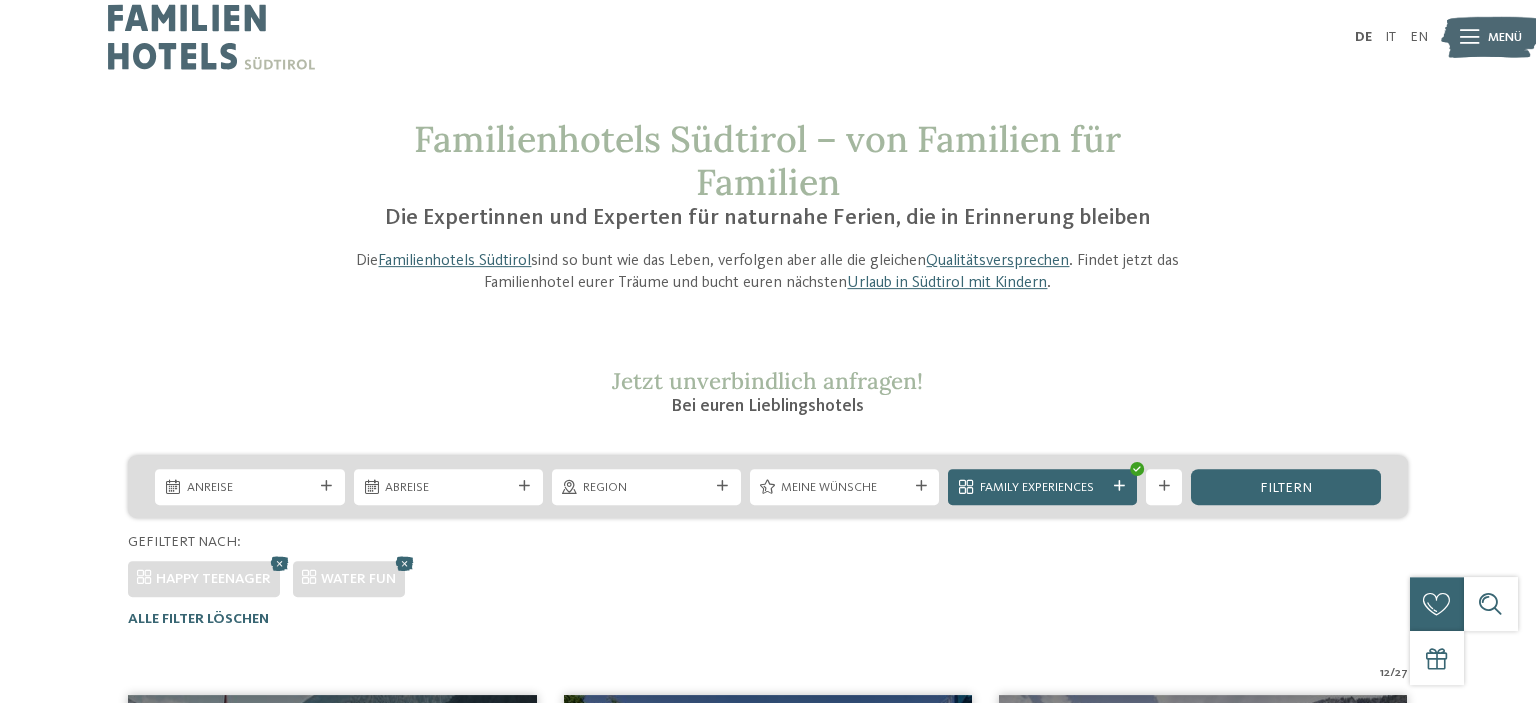 scroll, scrollTop: 0, scrollLeft: 0, axis: both 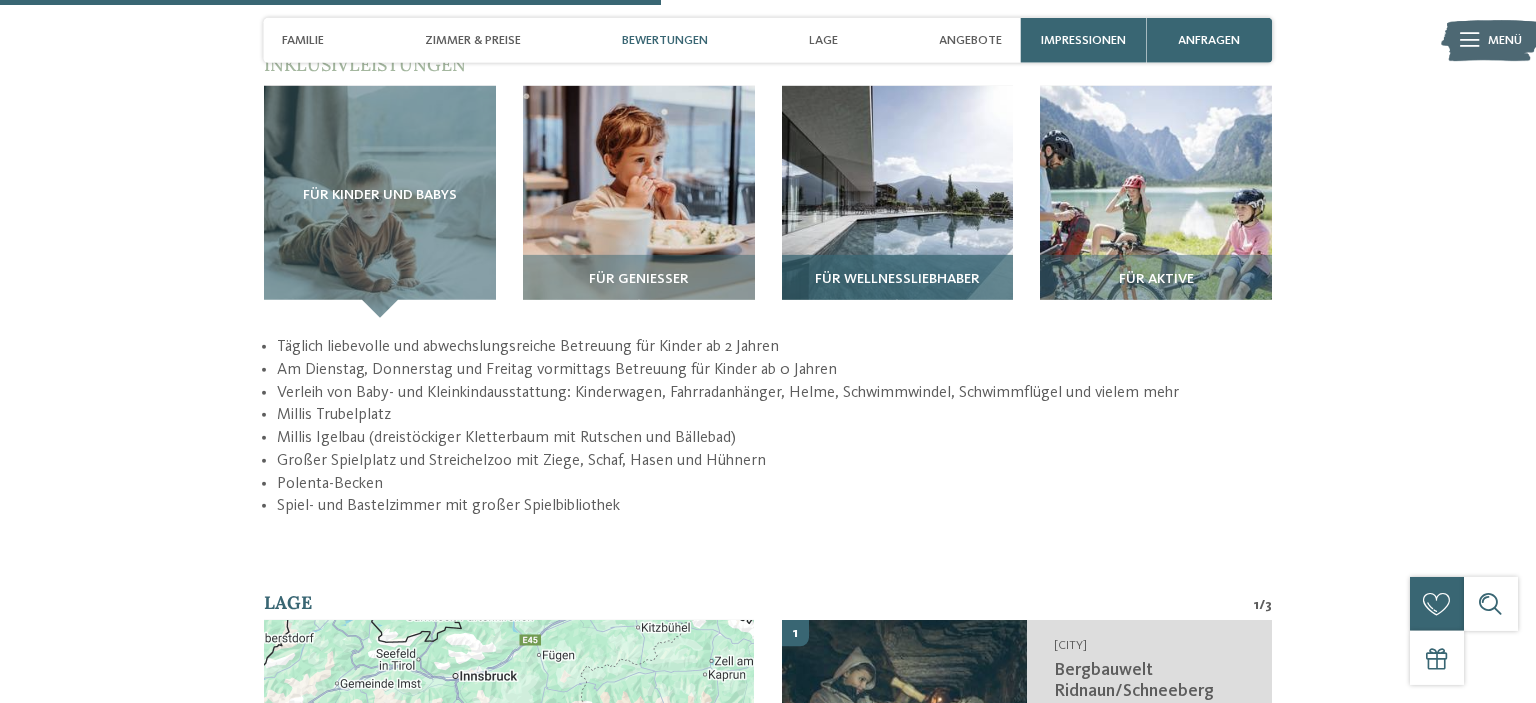 click at bounding box center (898, 202) 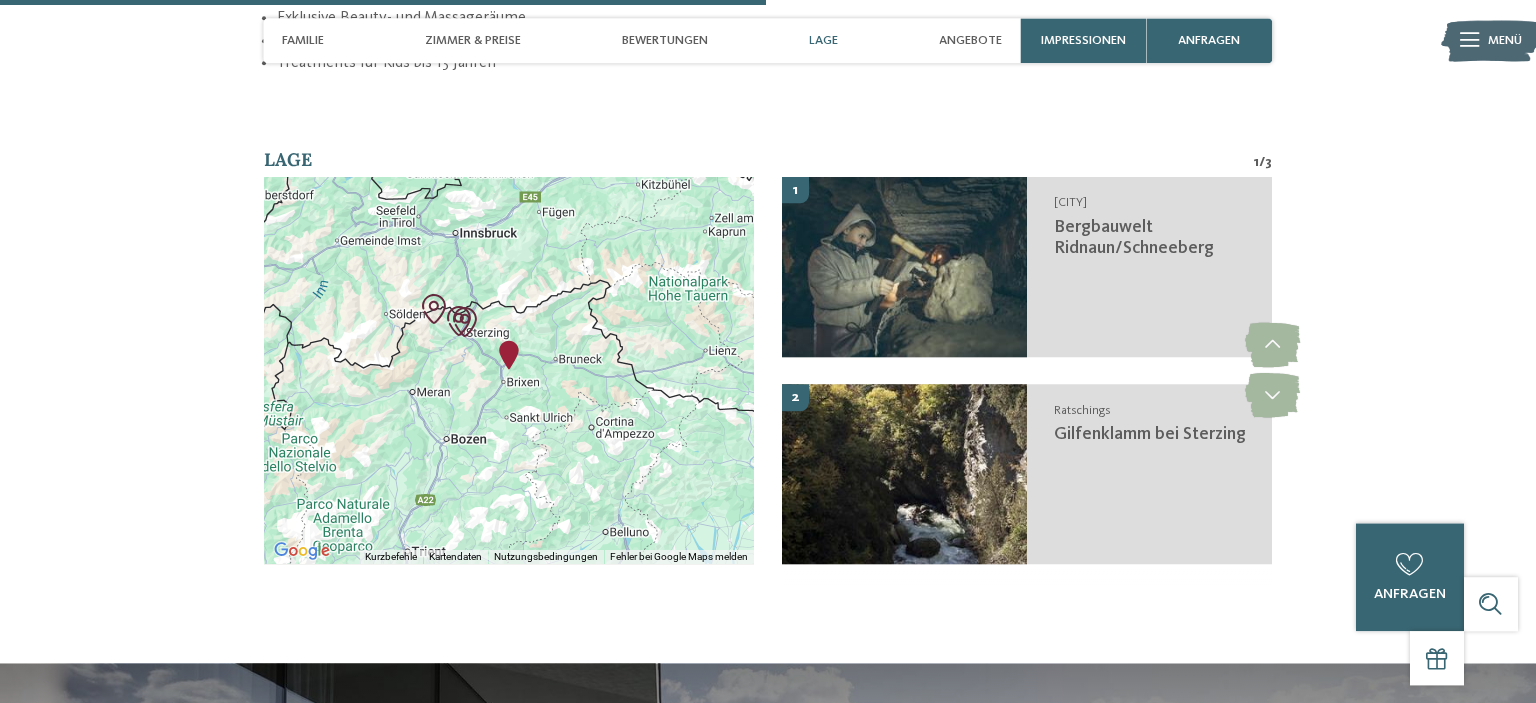 scroll, scrollTop: 3198, scrollLeft: 0, axis: vertical 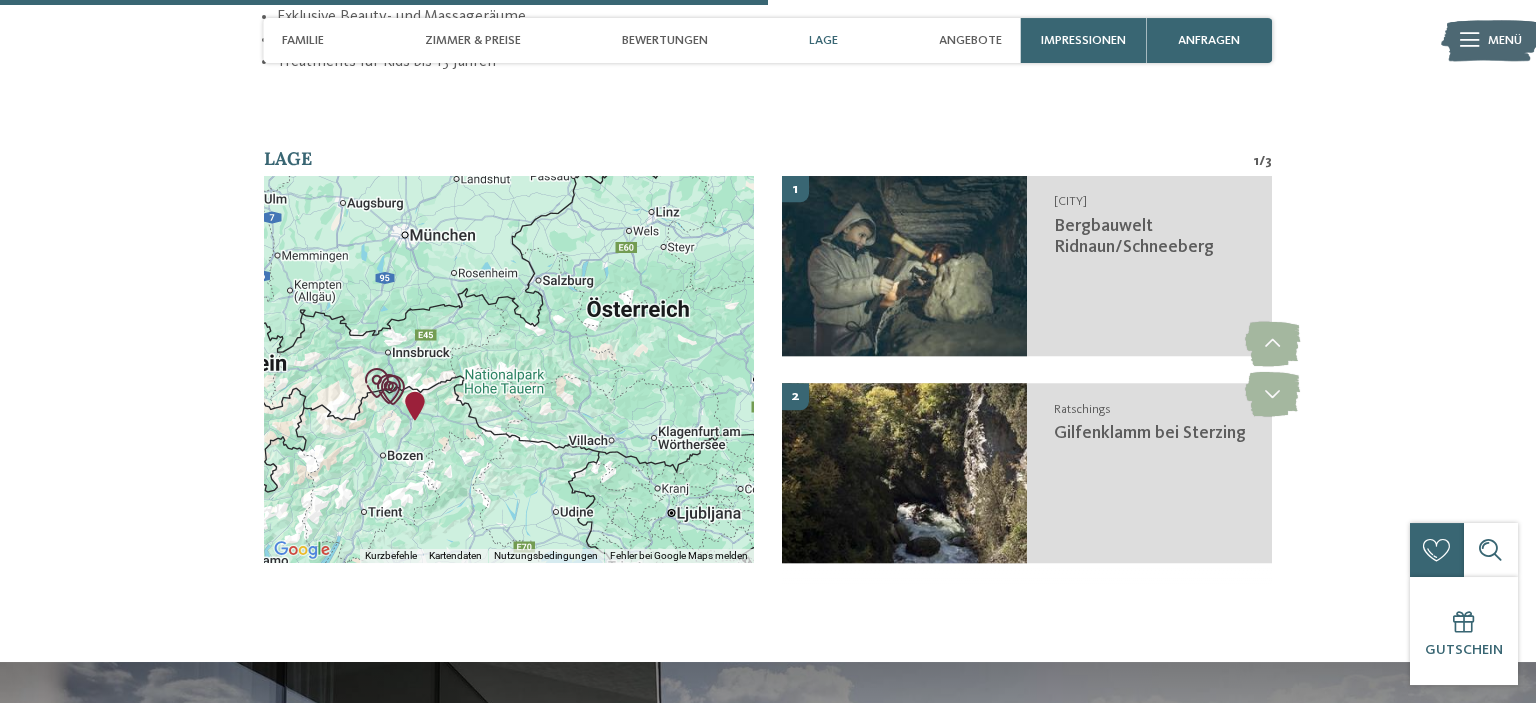 drag, startPoint x: 497, startPoint y: 459, endPoint x: 408, endPoint y: 482, distance: 91.92388 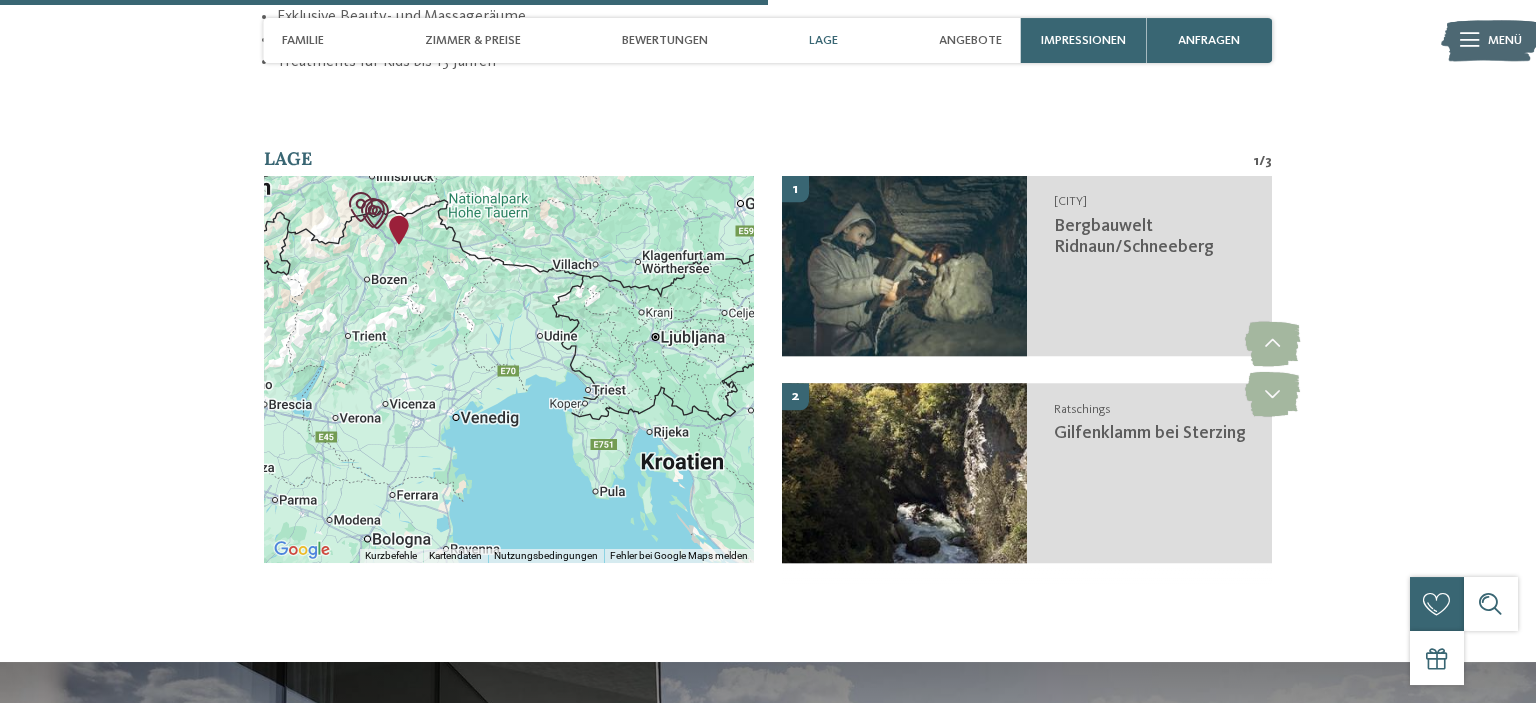 drag, startPoint x: 550, startPoint y: 504, endPoint x: 536, endPoint y: 326, distance: 178.54971 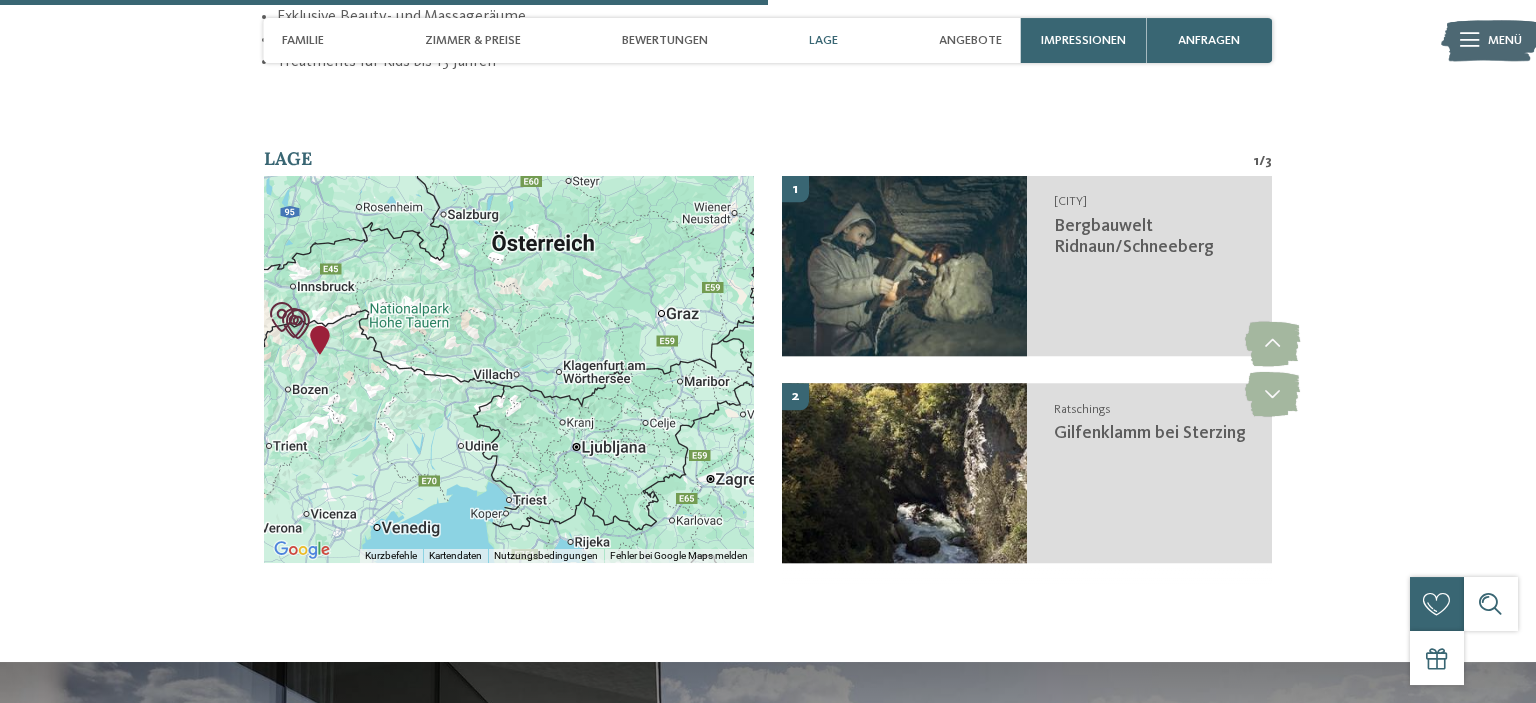 drag, startPoint x: 536, startPoint y: 326, endPoint x: 436, endPoint y: 454, distance: 162.43152 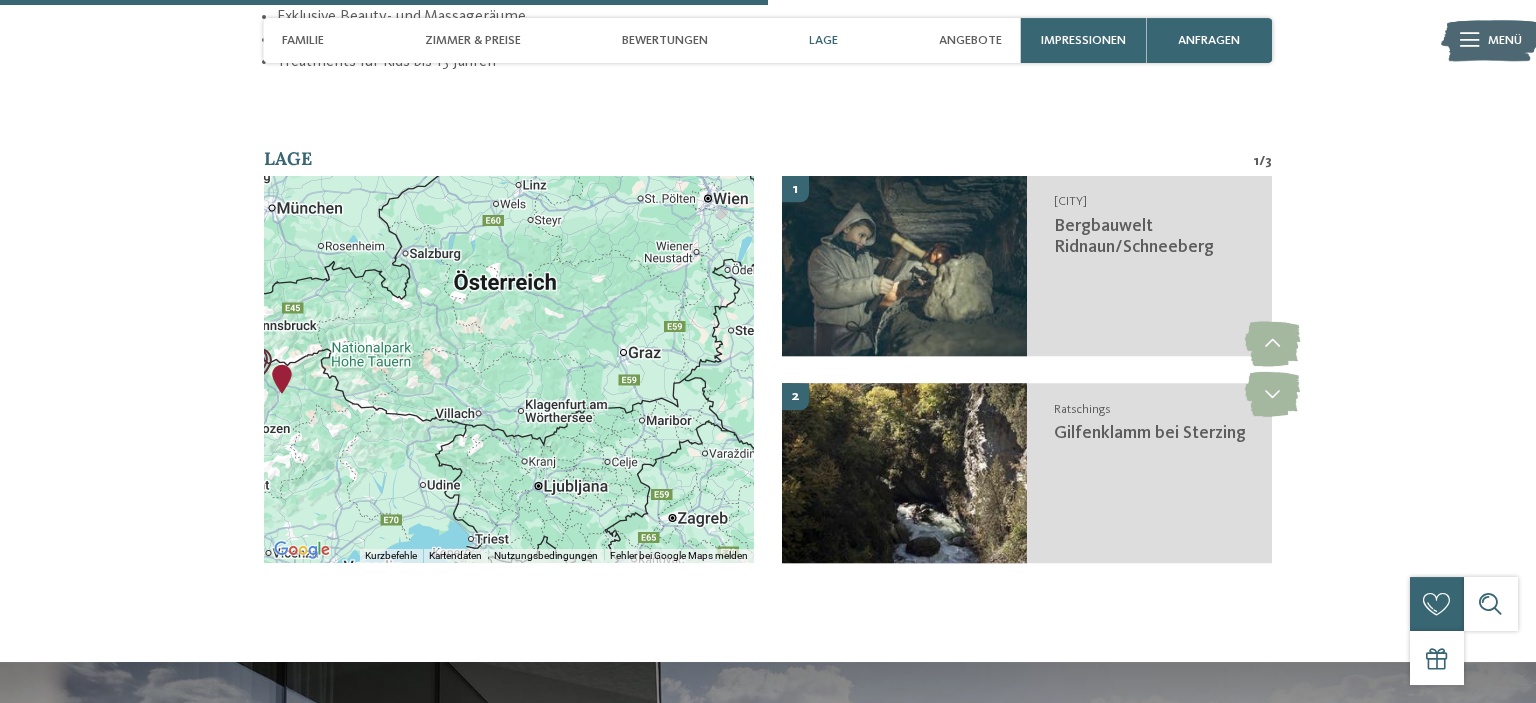 drag, startPoint x: 510, startPoint y: 434, endPoint x: 464, endPoint y: 478, distance: 63.655323 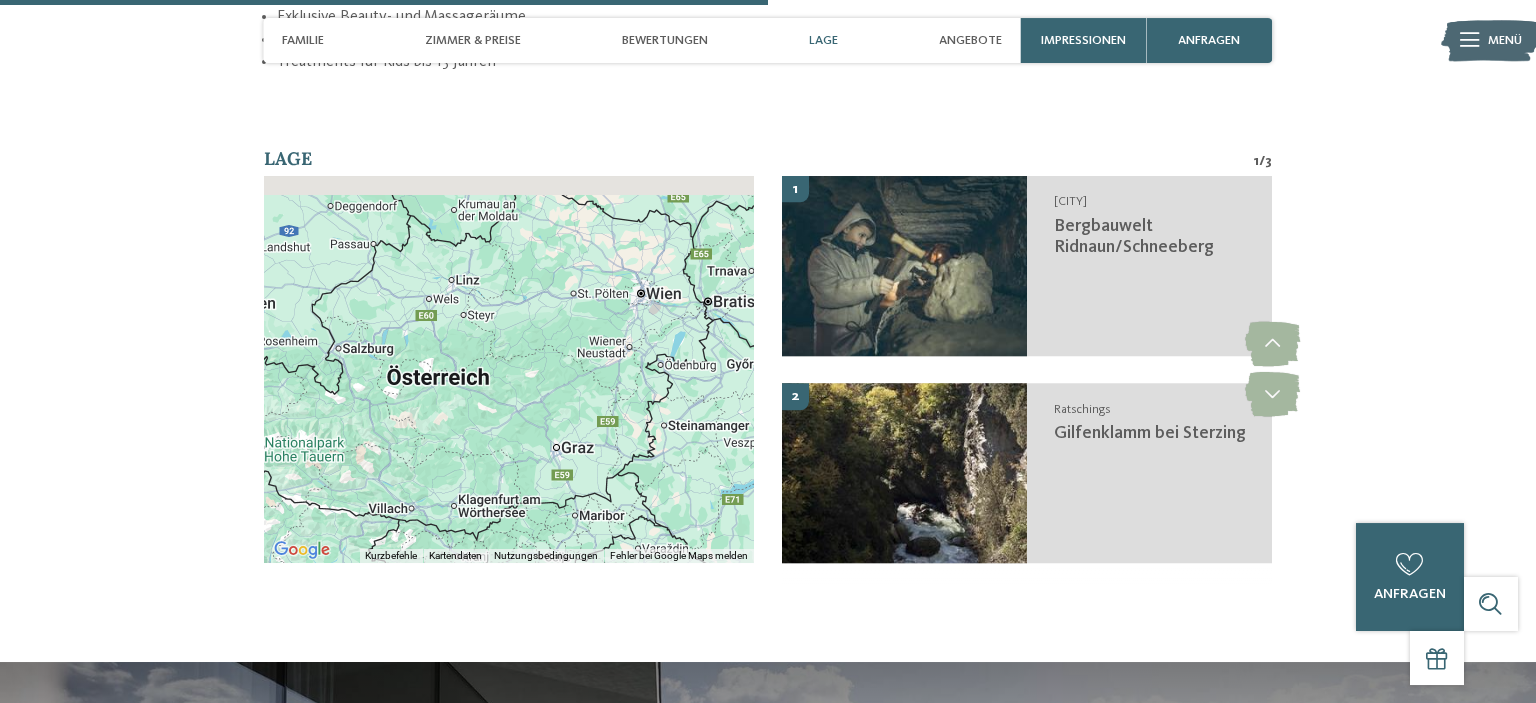 drag, startPoint x: 588, startPoint y: 324, endPoint x: 535, endPoint y: 413, distance: 103.58572 